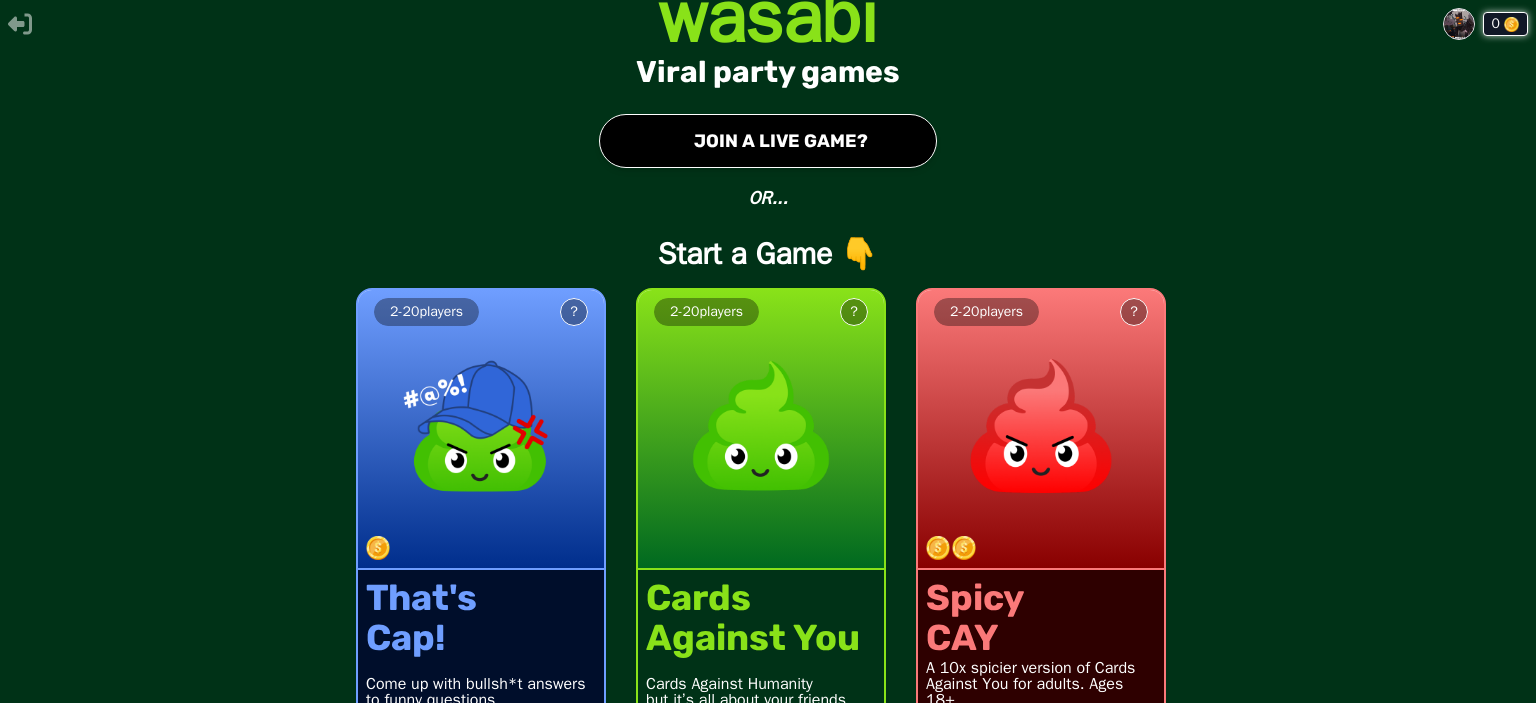 scroll, scrollTop: 0, scrollLeft: 0, axis: both 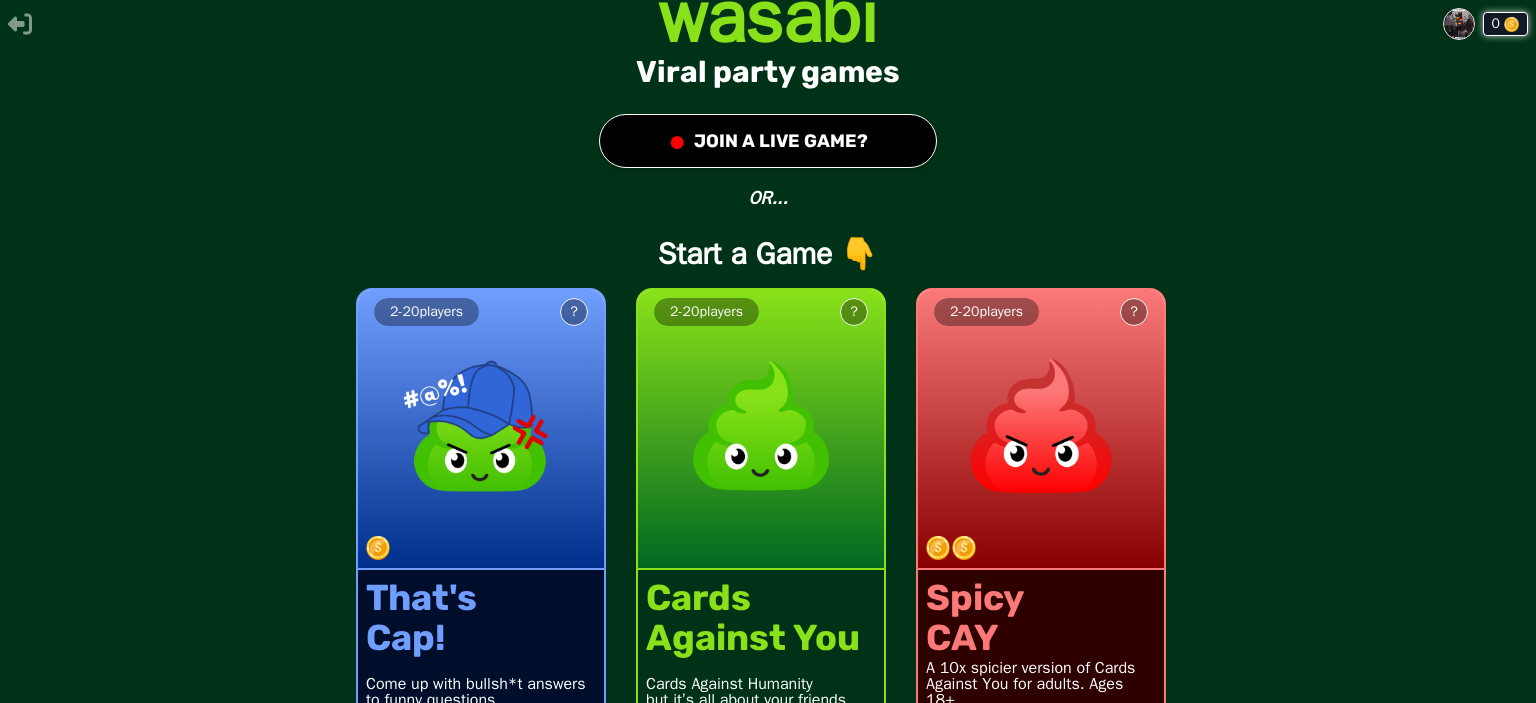 click at bounding box center (1511, 24) 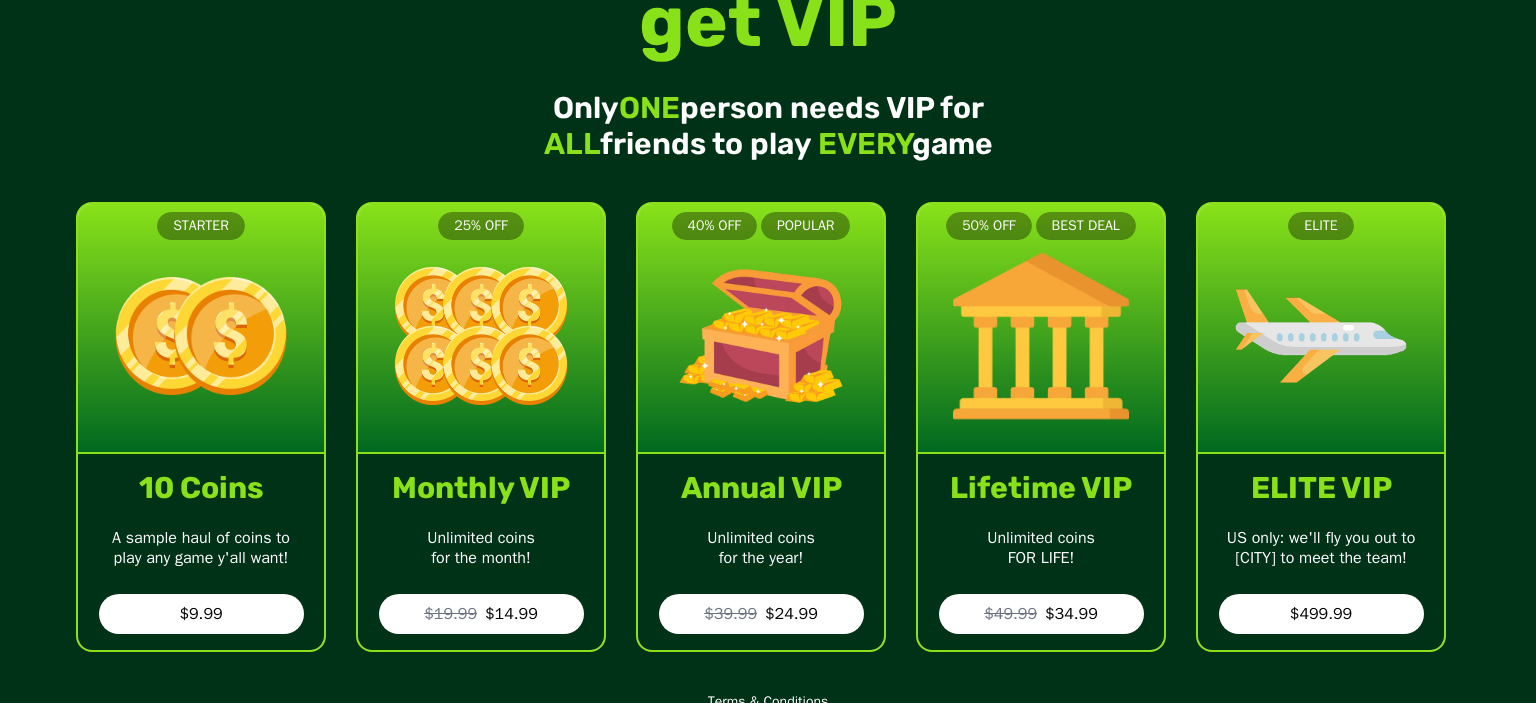 scroll, scrollTop: 103, scrollLeft: 0, axis: vertical 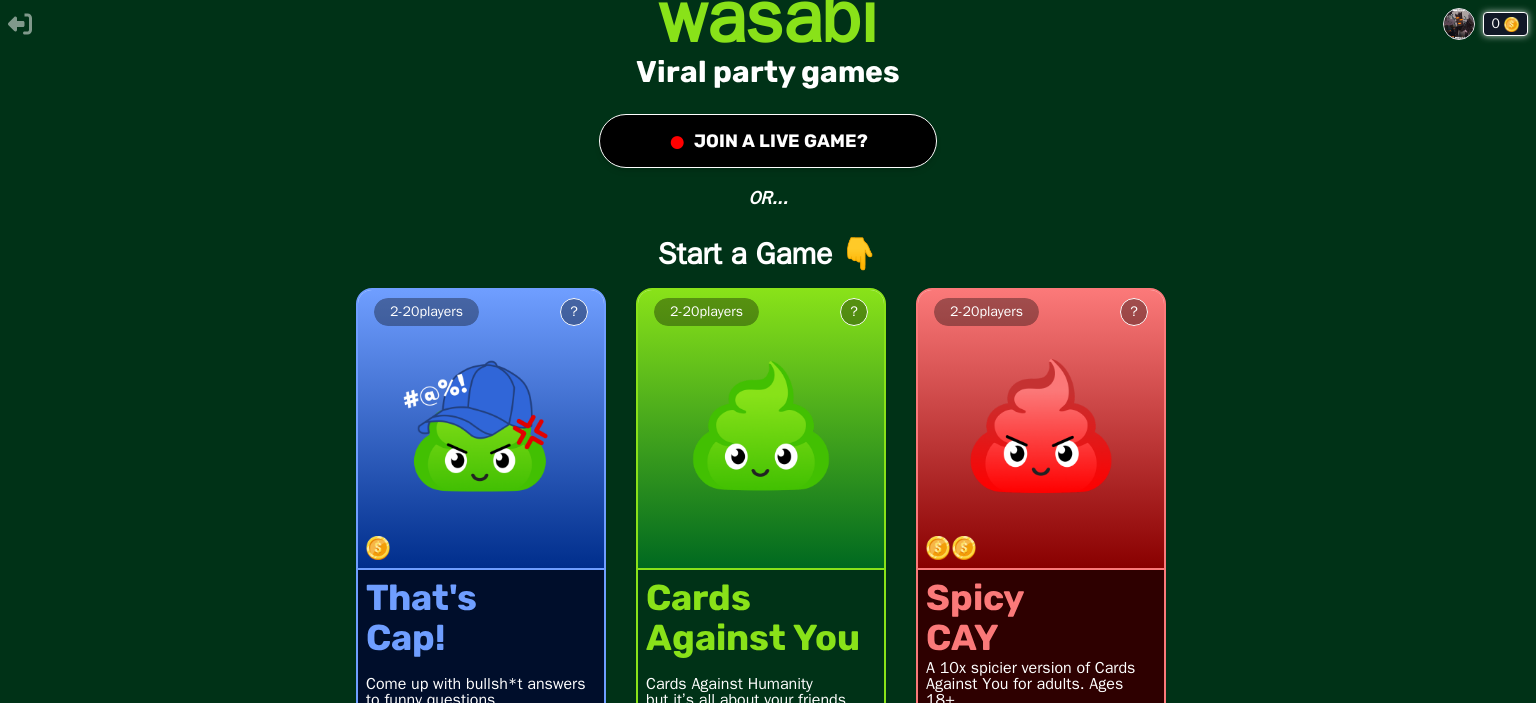click on "● JOIN A LIVE GAME?" at bounding box center (768, 141) 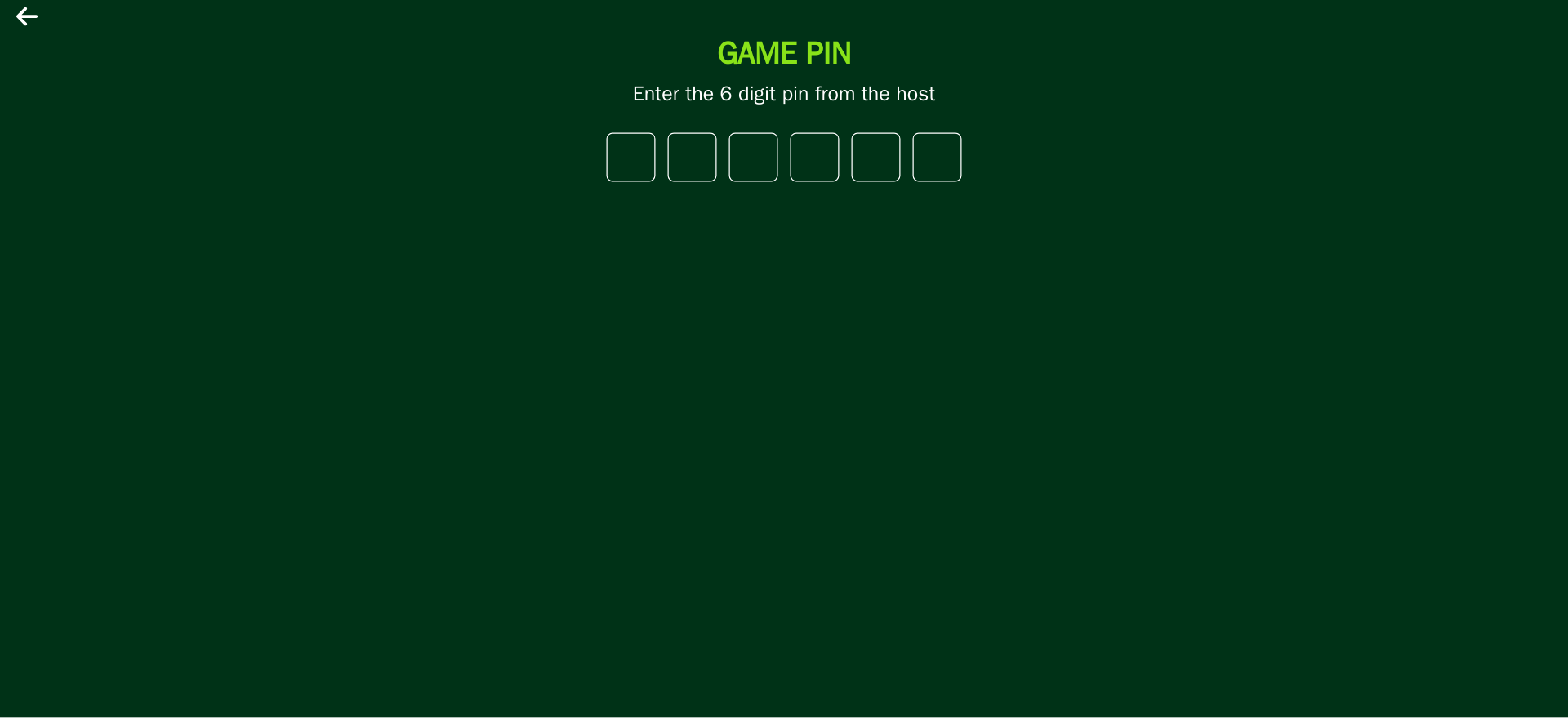 scroll, scrollTop: 0, scrollLeft: 0, axis: both 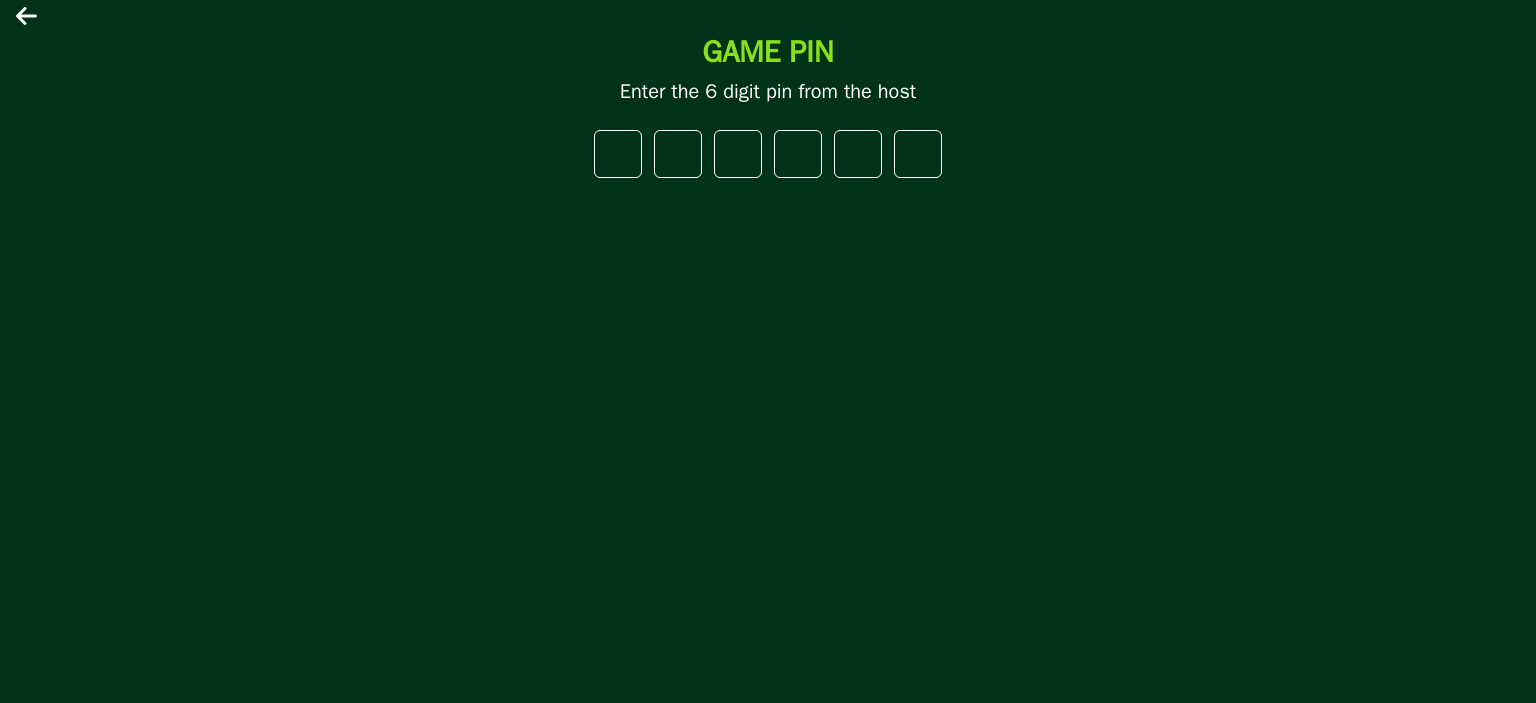 click on "GAME PIN Enter the 6 digit pin from the host" at bounding box center [768, 351] 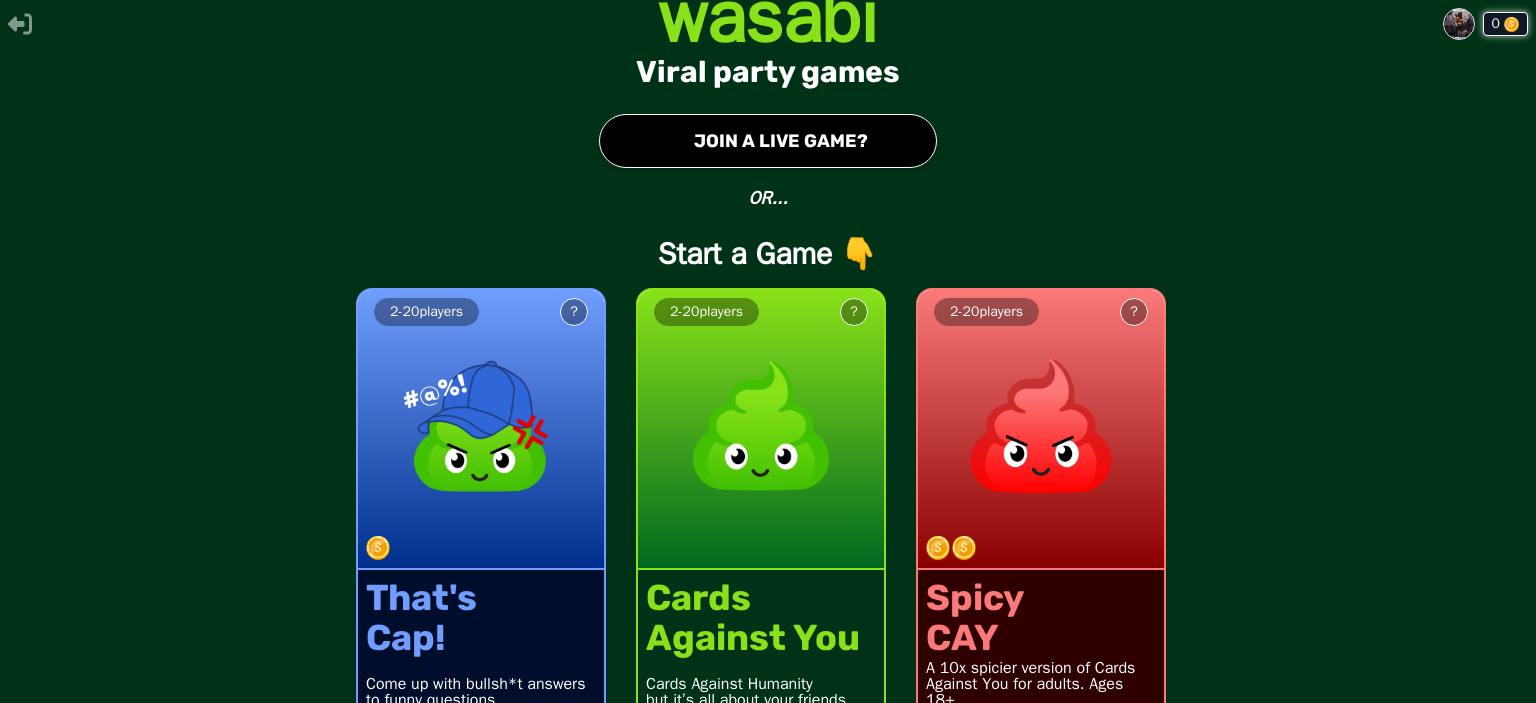click at bounding box center (761, 426) 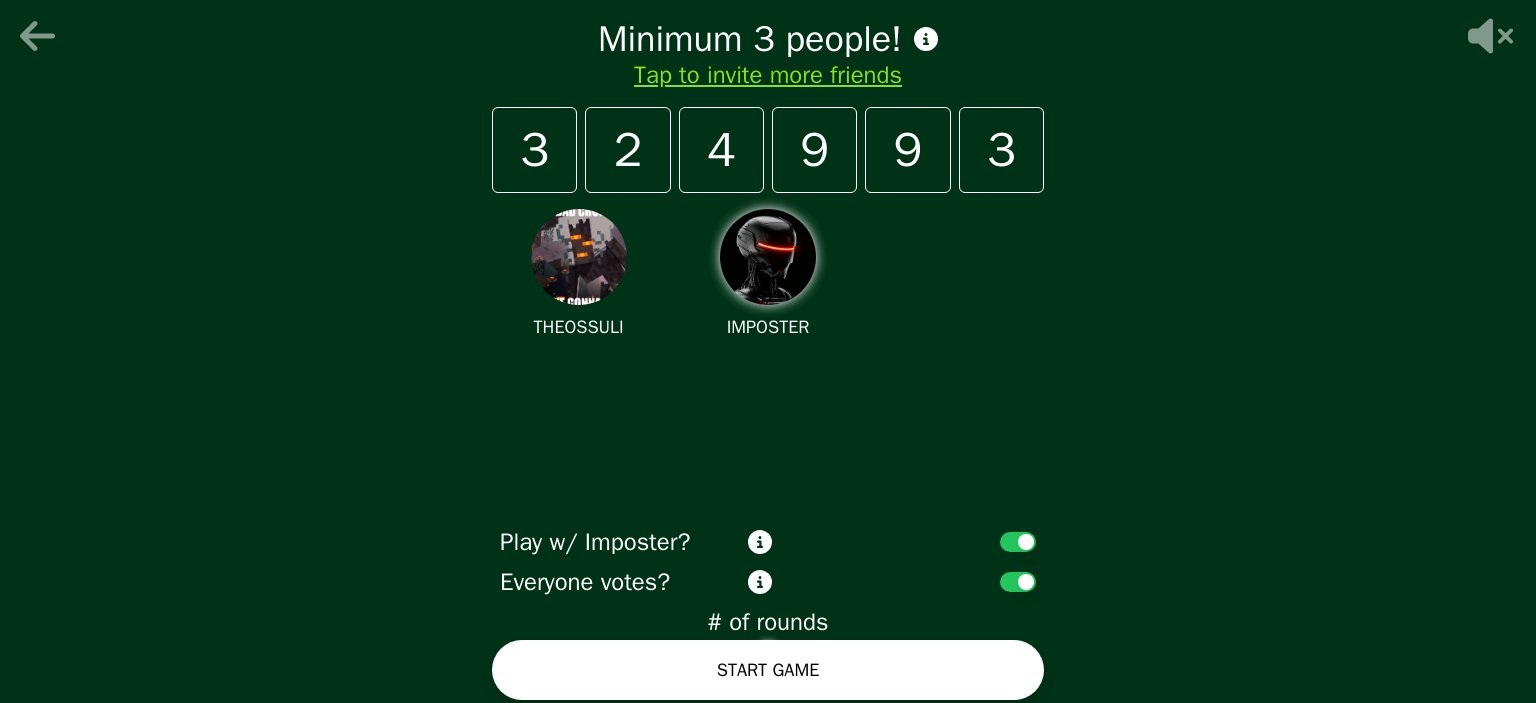 click on "Minimum 3 people! Tap to invite more friends 3 2 4 9 9 3 [PERSON] IMPOSTER Play w/ Imposter? Everyone votes? # of rounds 10  rounds START GAME" at bounding box center (768, 351) 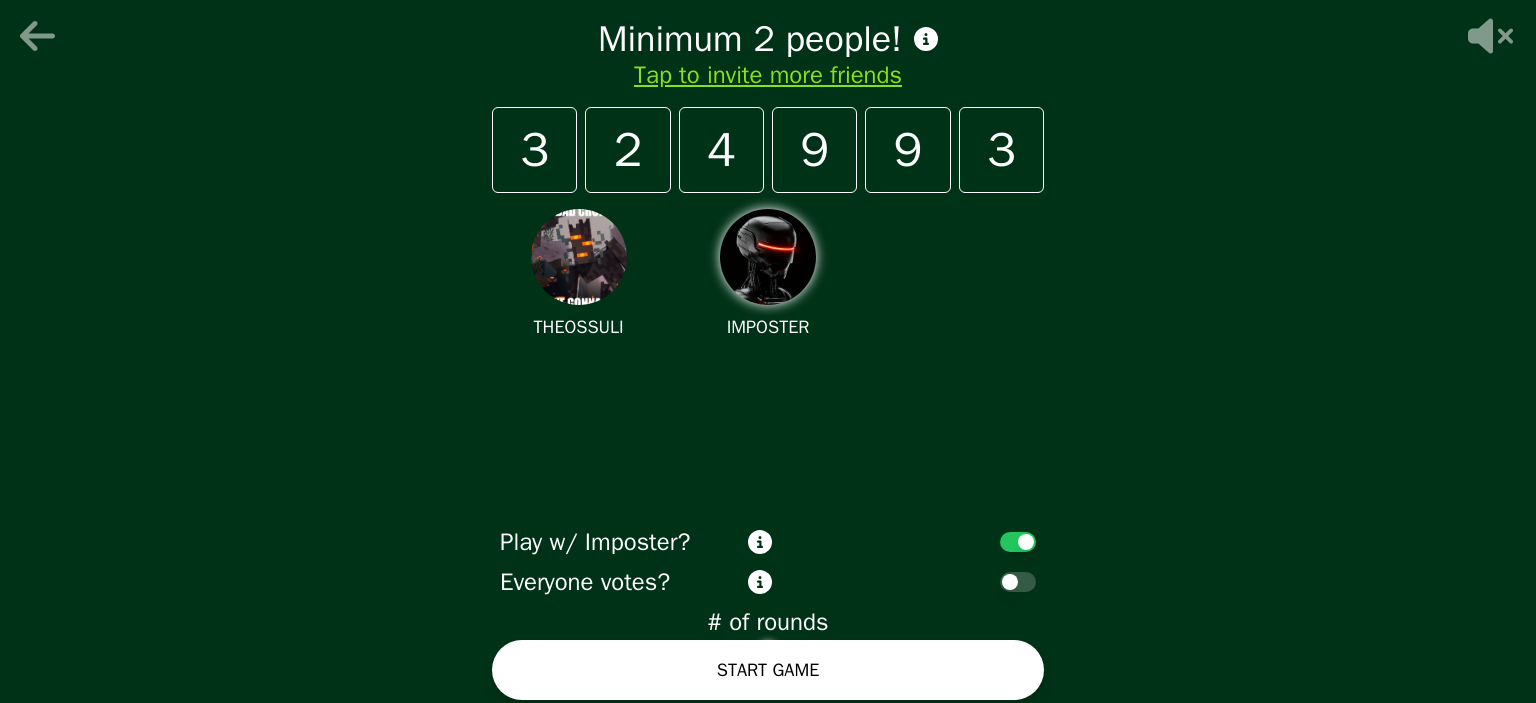 click at bounding box center (1018, 542) 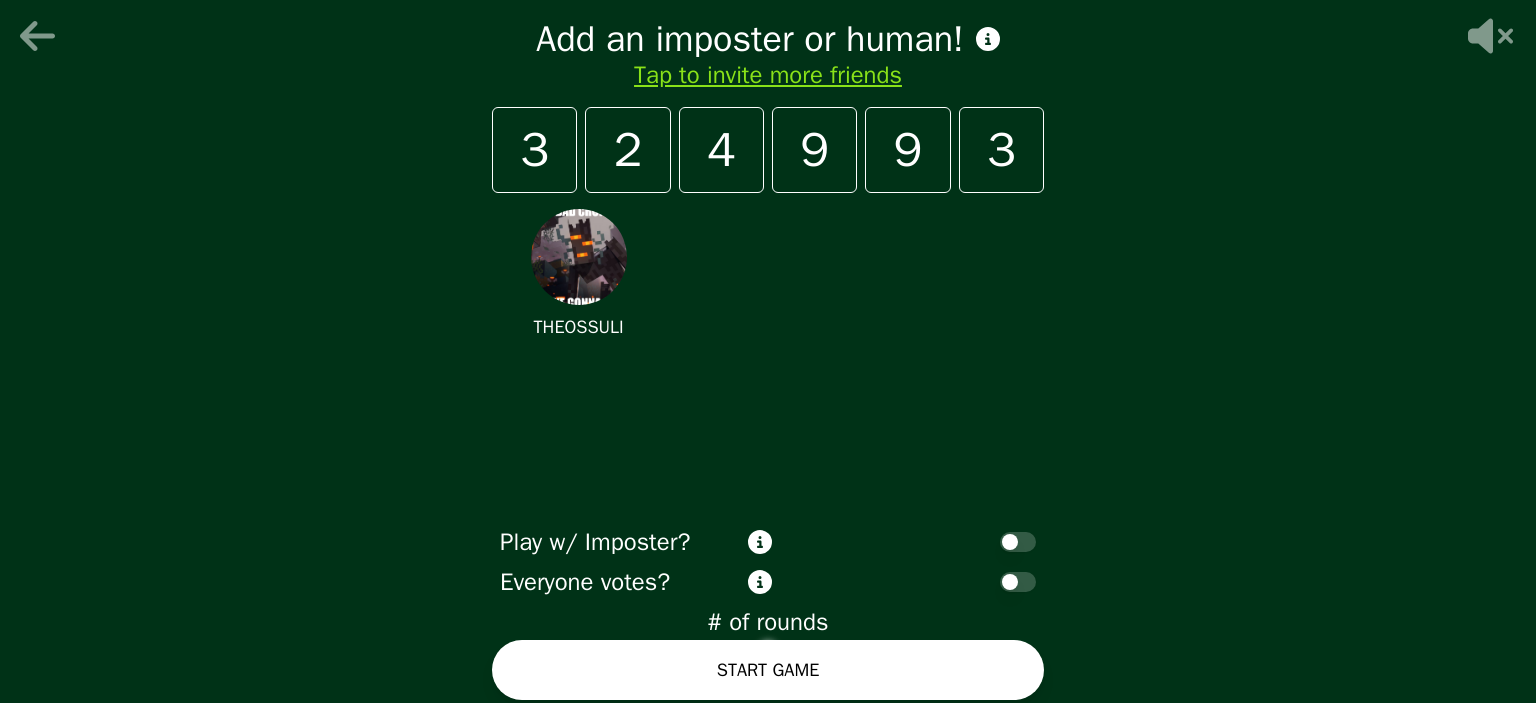 click at bounding box center (1018, 542) 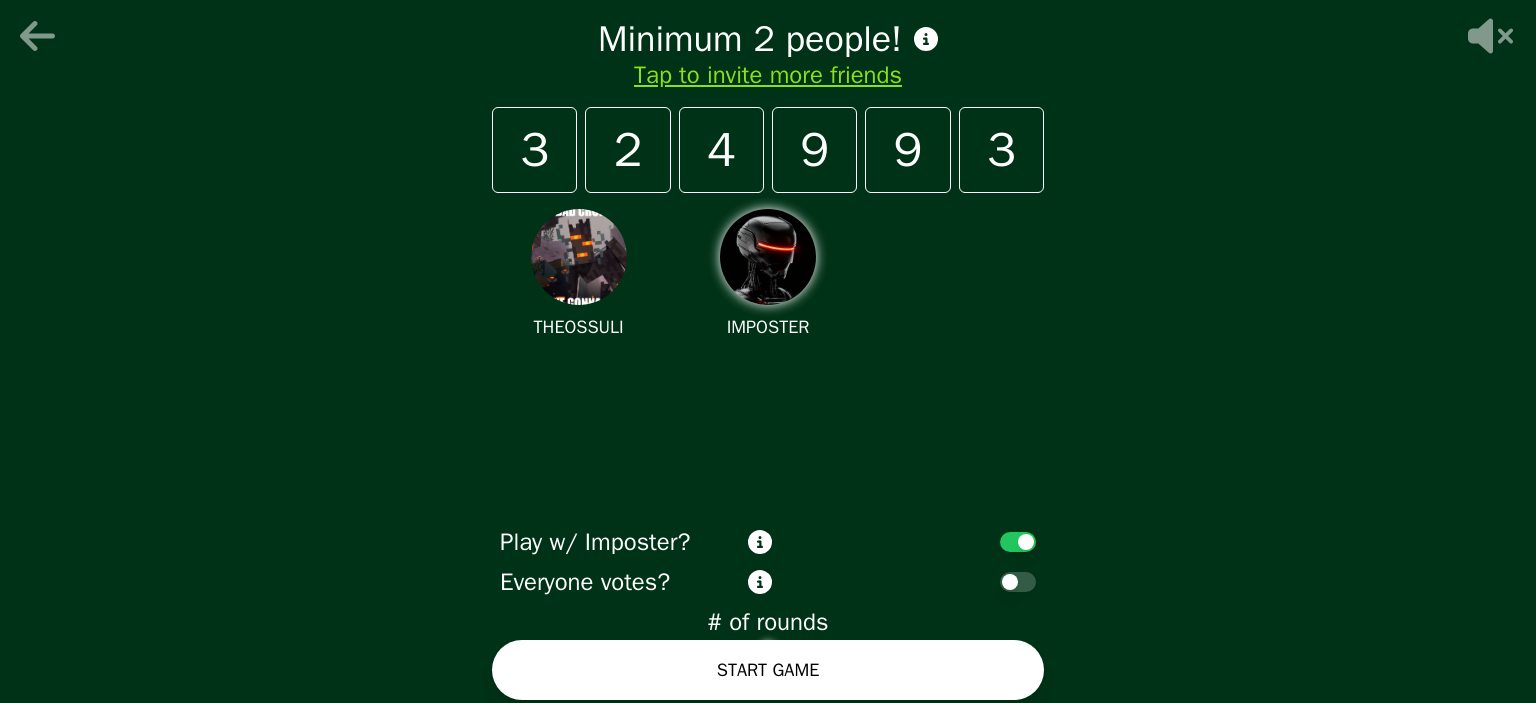 drag, startPoint x: 542, startPoint y: 163, endPoint x: 1070, endPoint y: 162, distance: 528.001 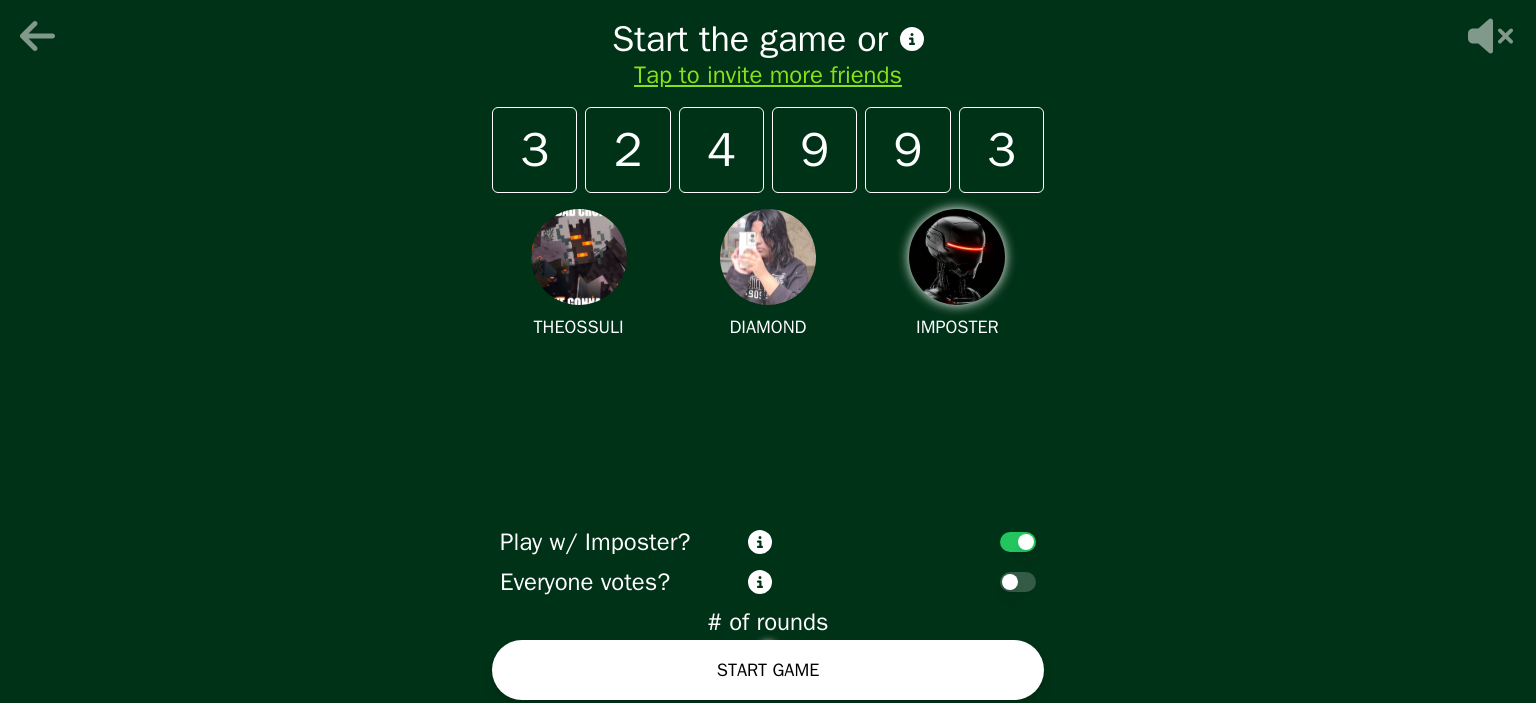 click on "START GAME" at bounding box center [768, 670] 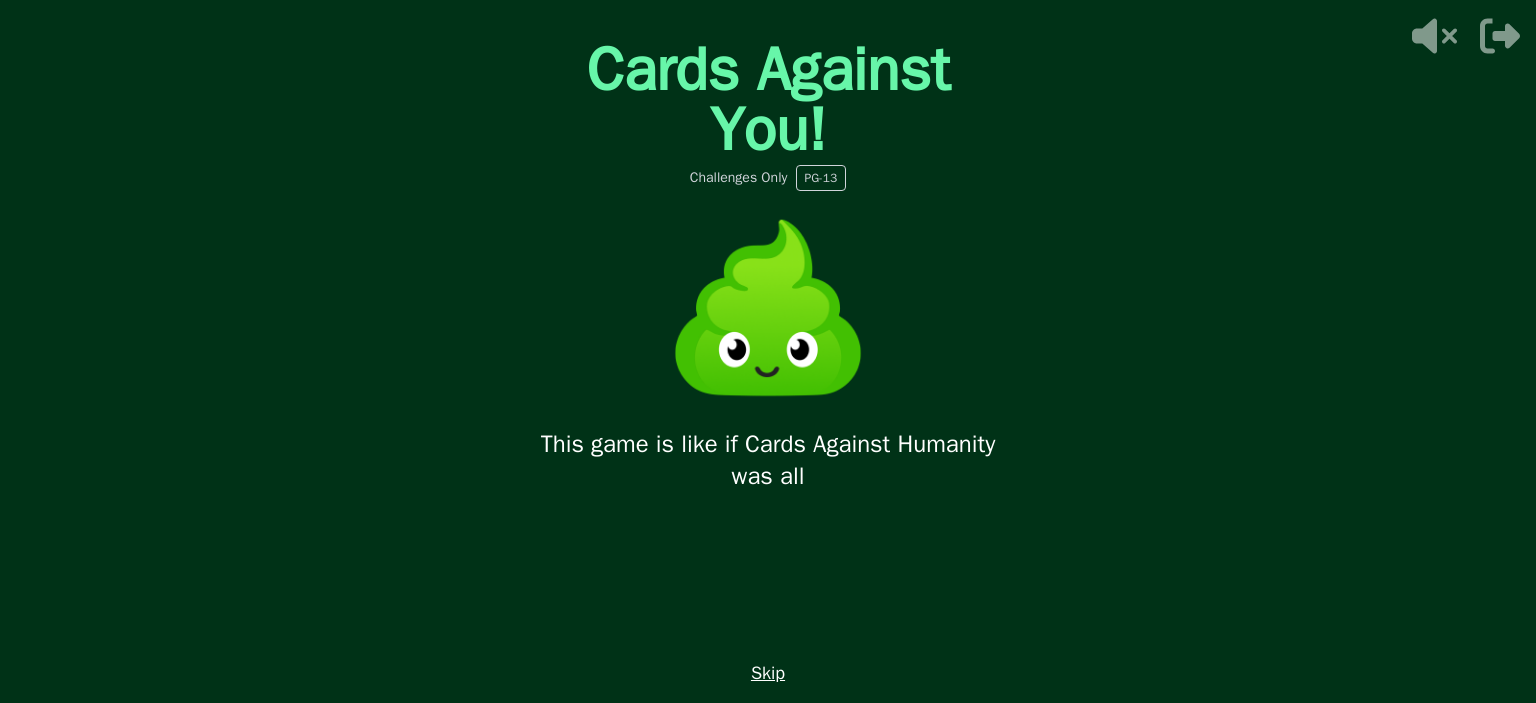 click on "Skip" at bounding box center [768, 673] 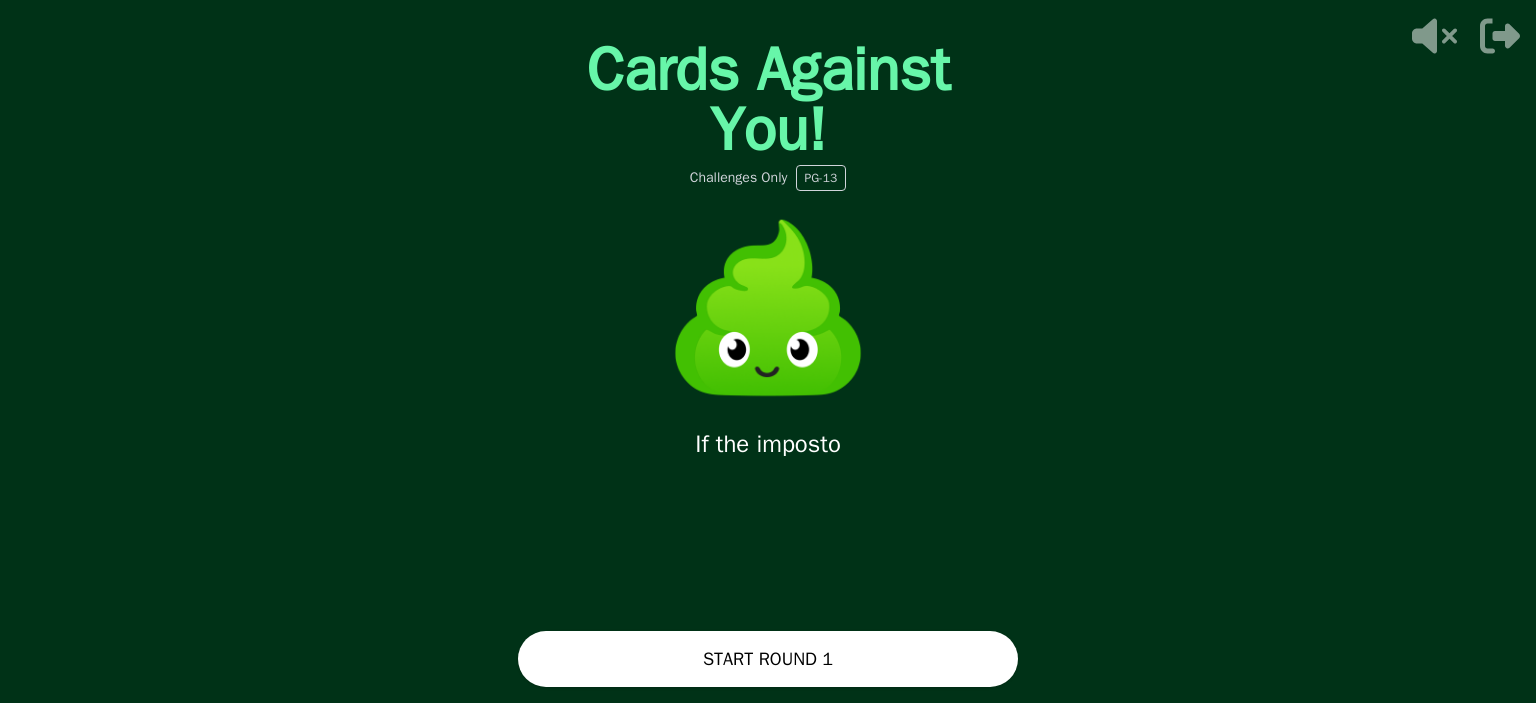 click on "START ROUND 1" at bounding box center (768, 659) 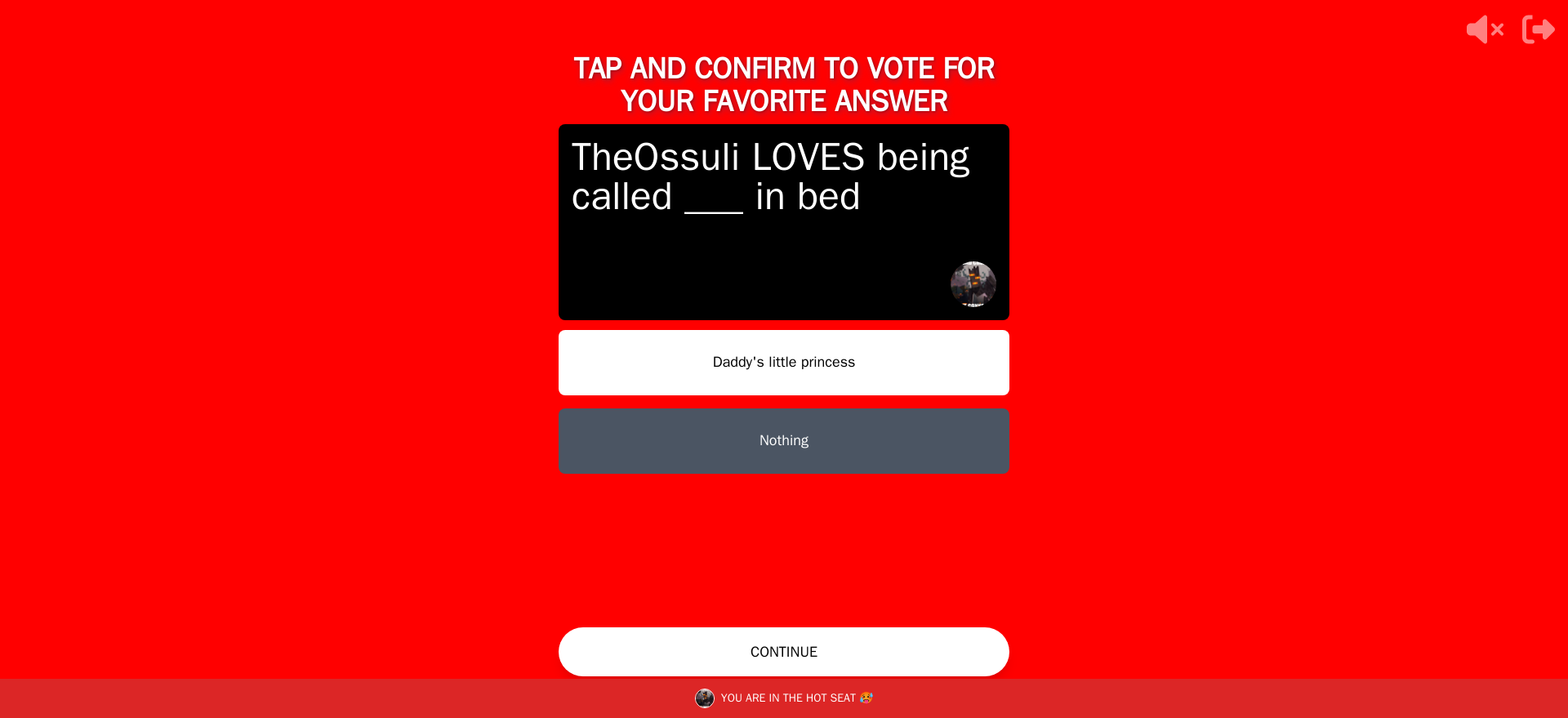 click on "Nothing" at bounding box center [784, 441] 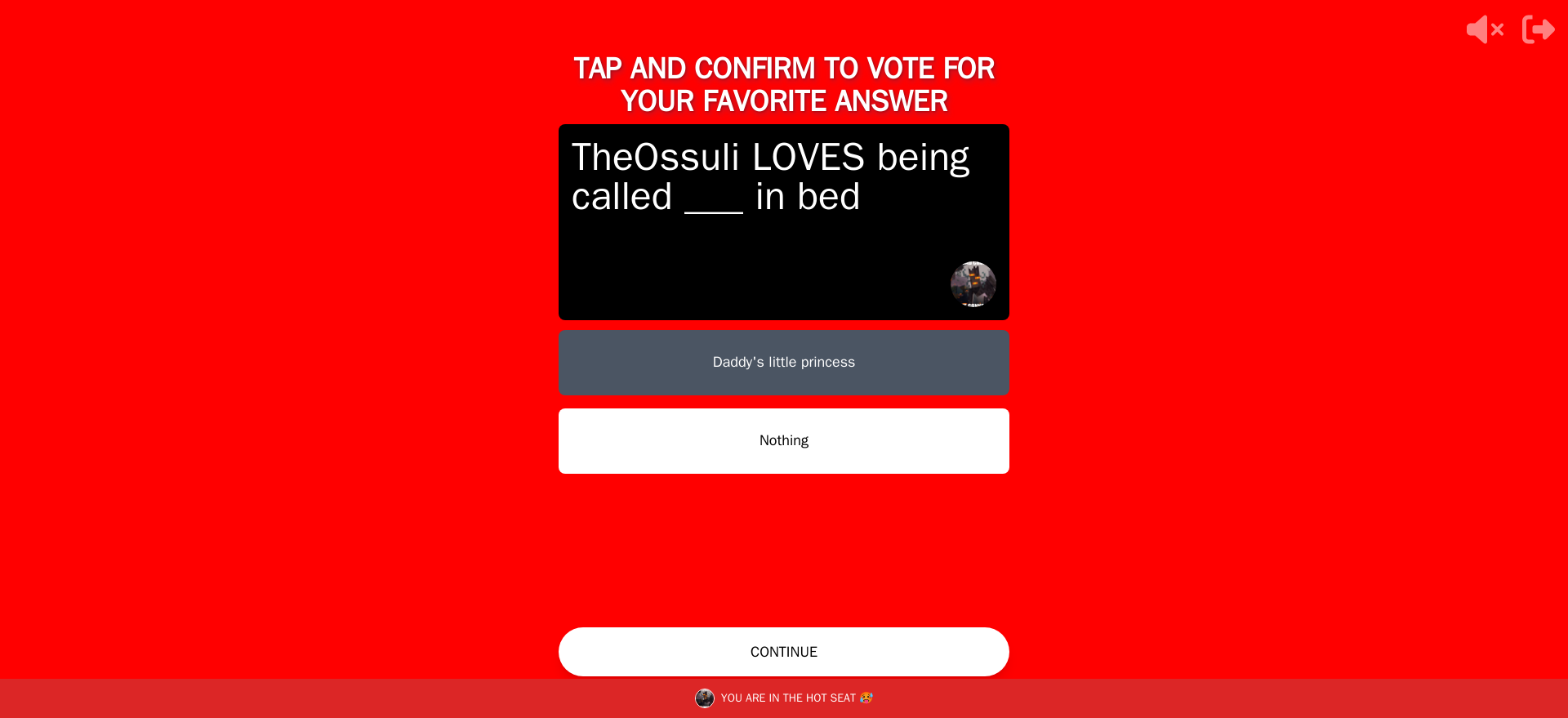 click on "CONTINUE" at bounding box center [784, 652] 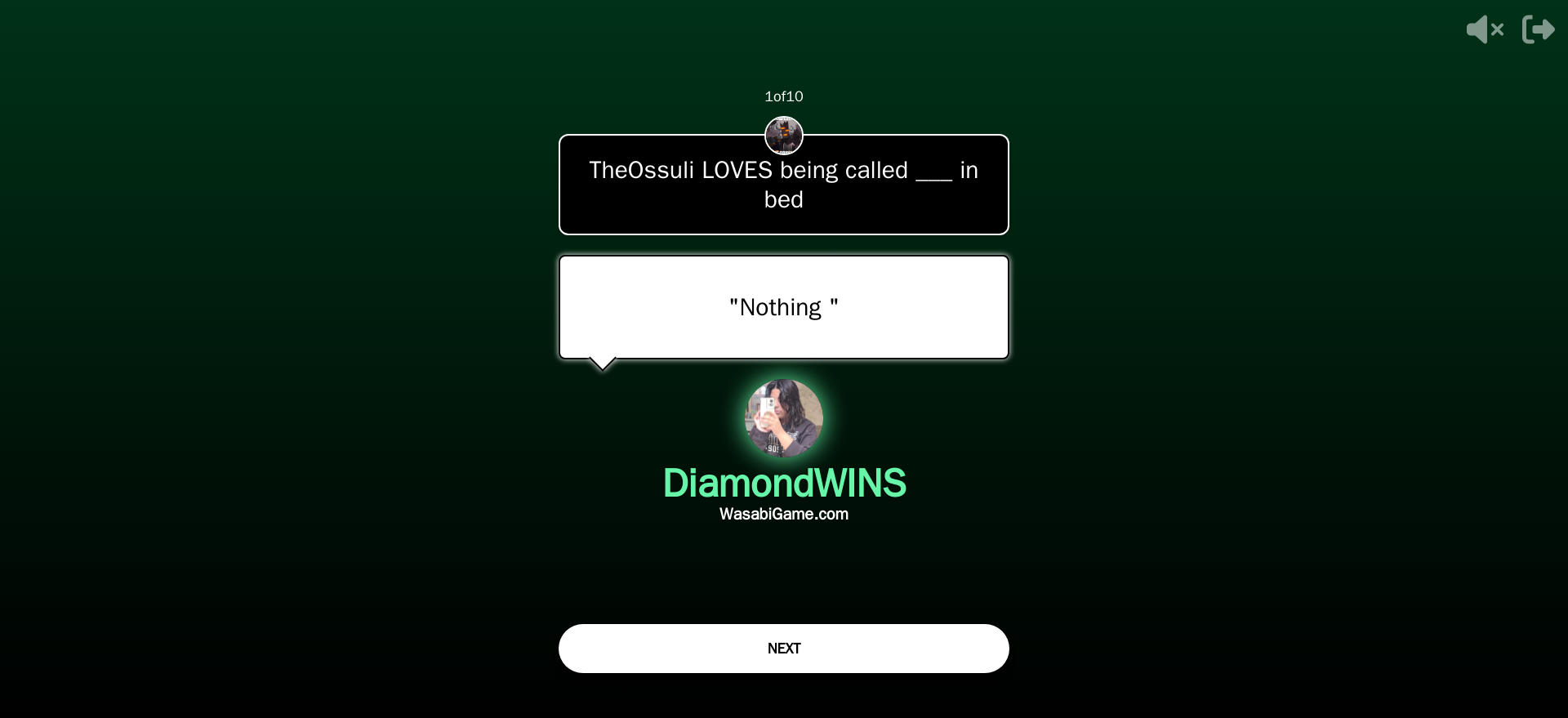 click on "NEXT" at bounding box center (784, 649) 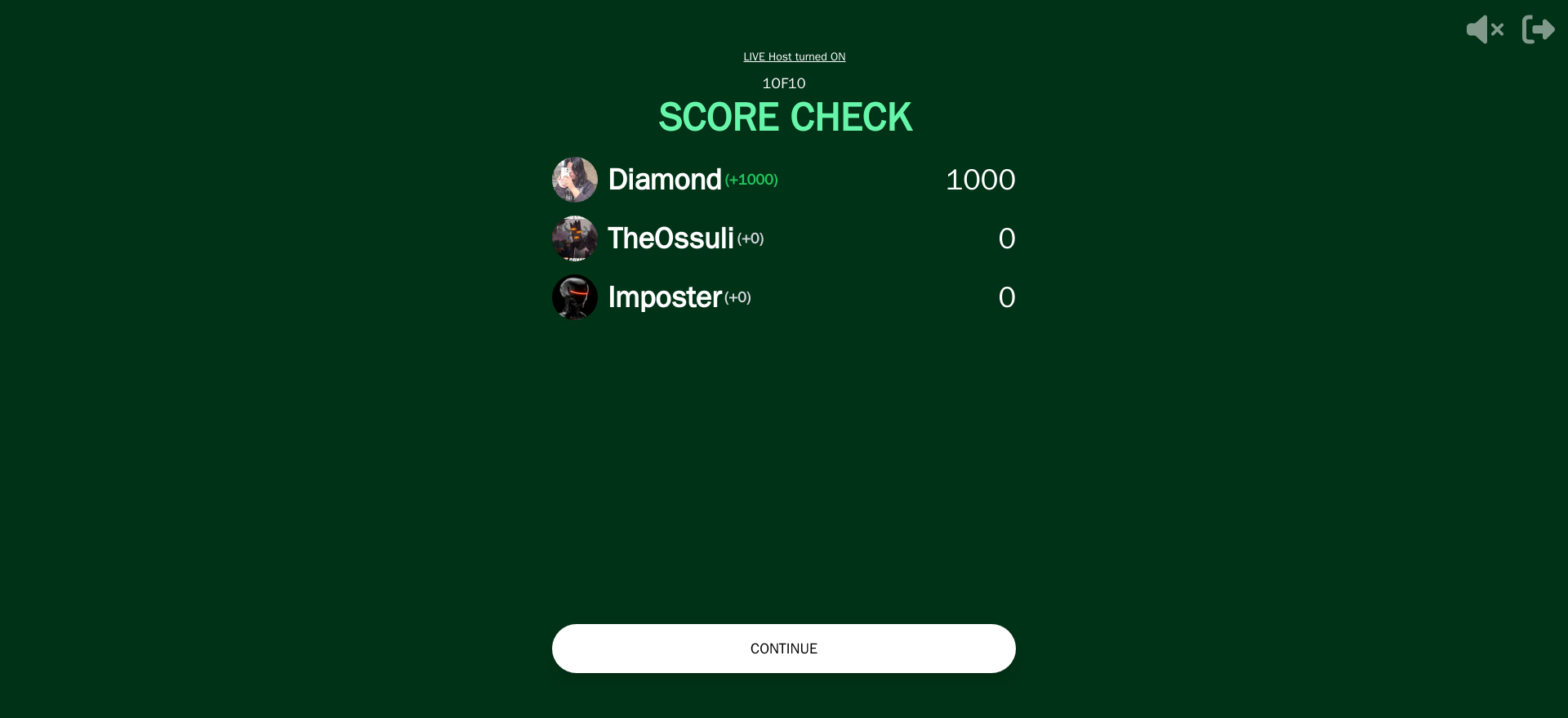 click on "CONTINUE" at bounding box center (784, 649) 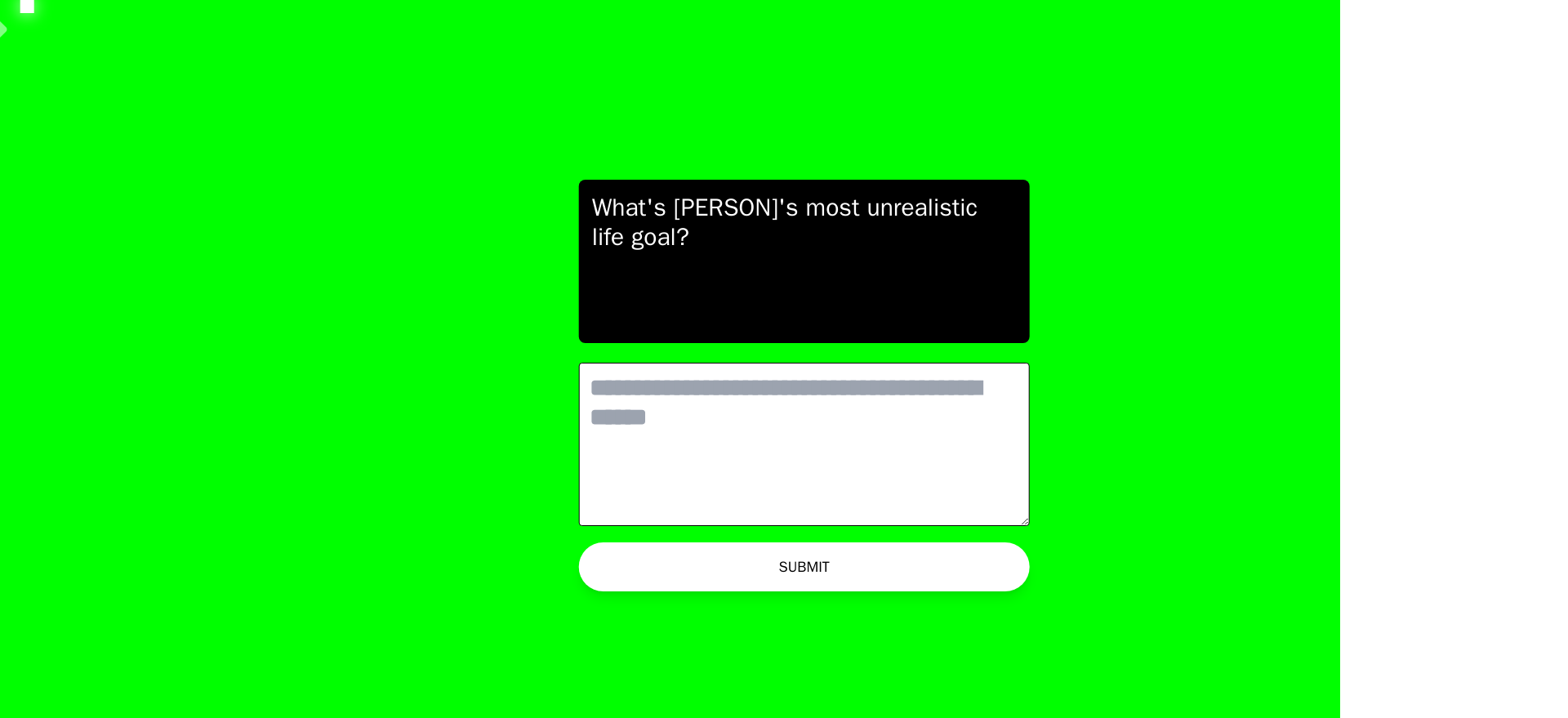 scroll, scrollTop: 0, scrollLeft: 0, axis: both 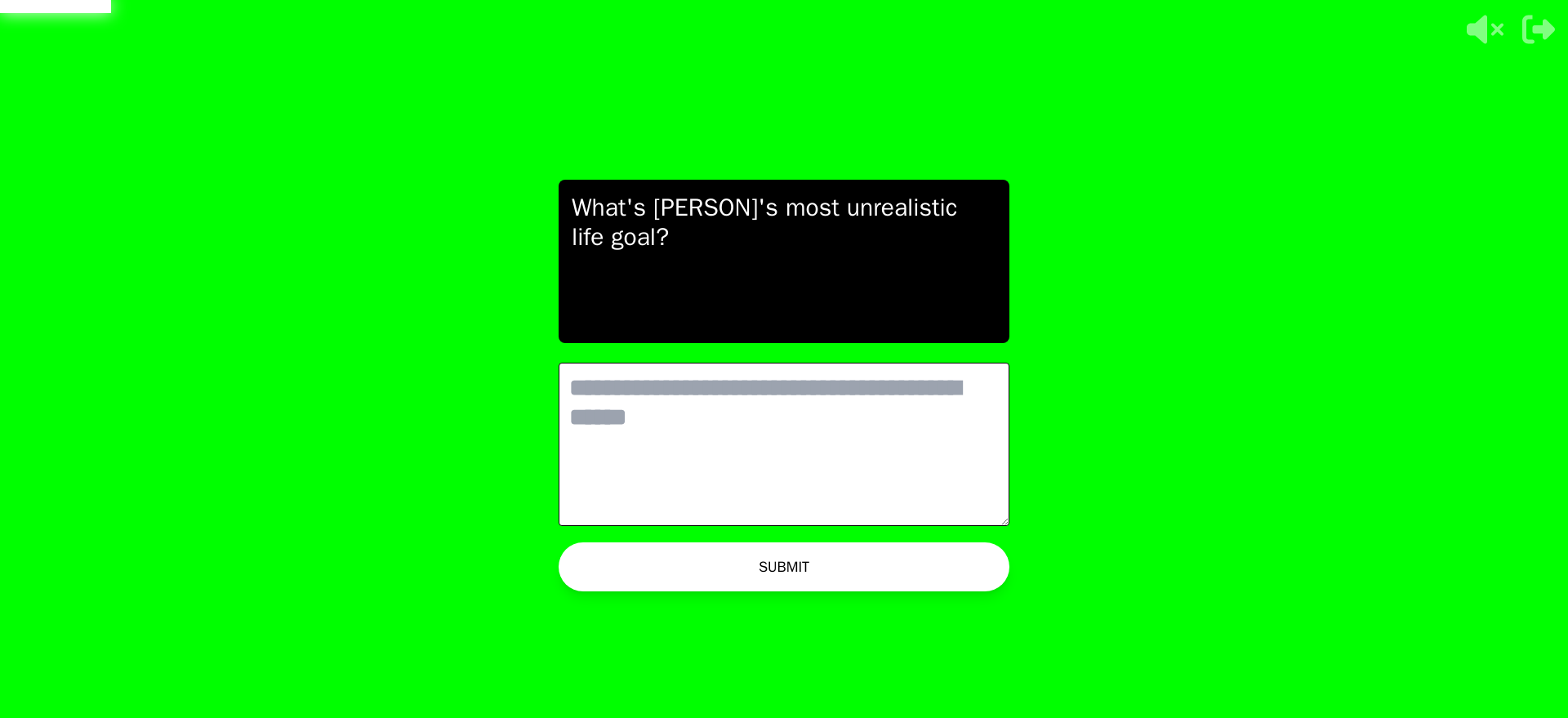 click at bounding box center (784, 444) 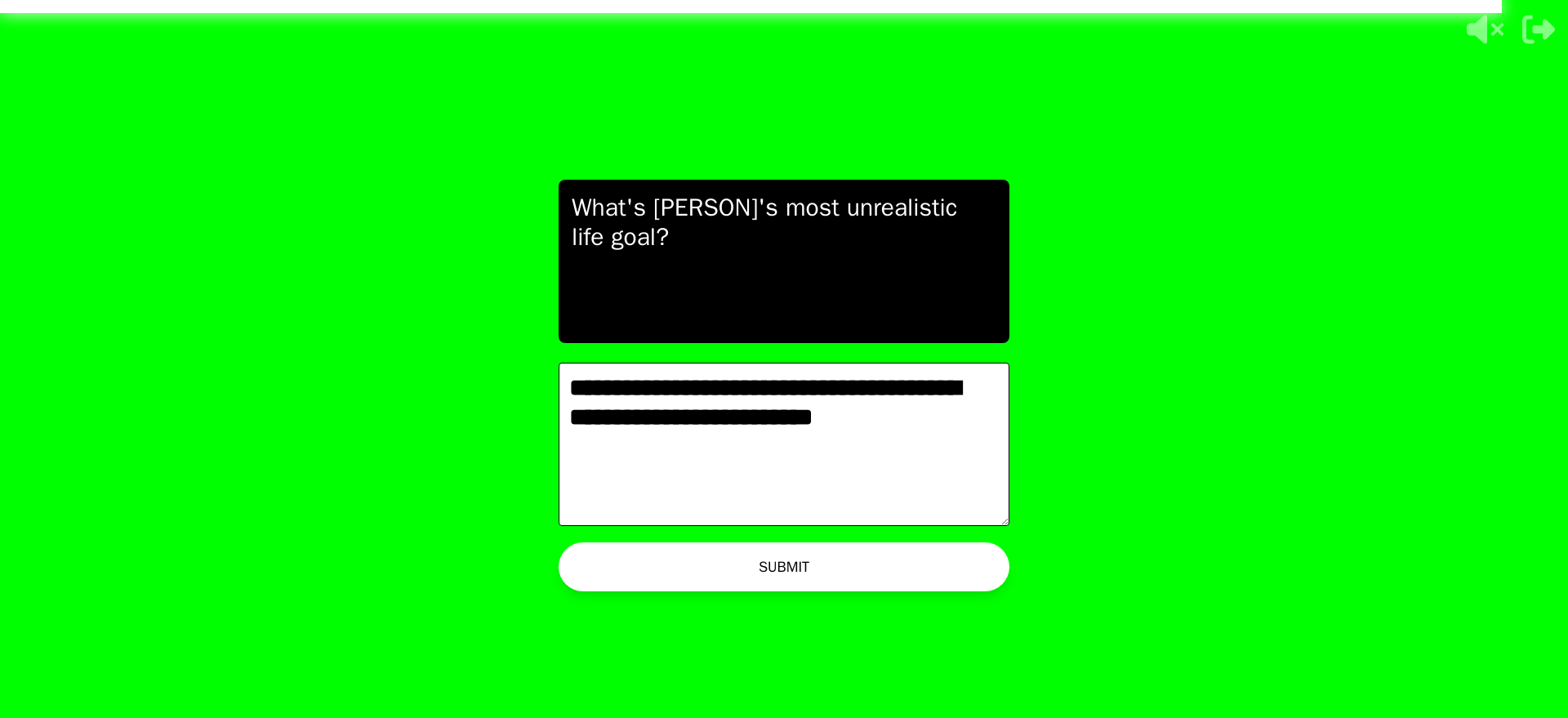 type on "**********" 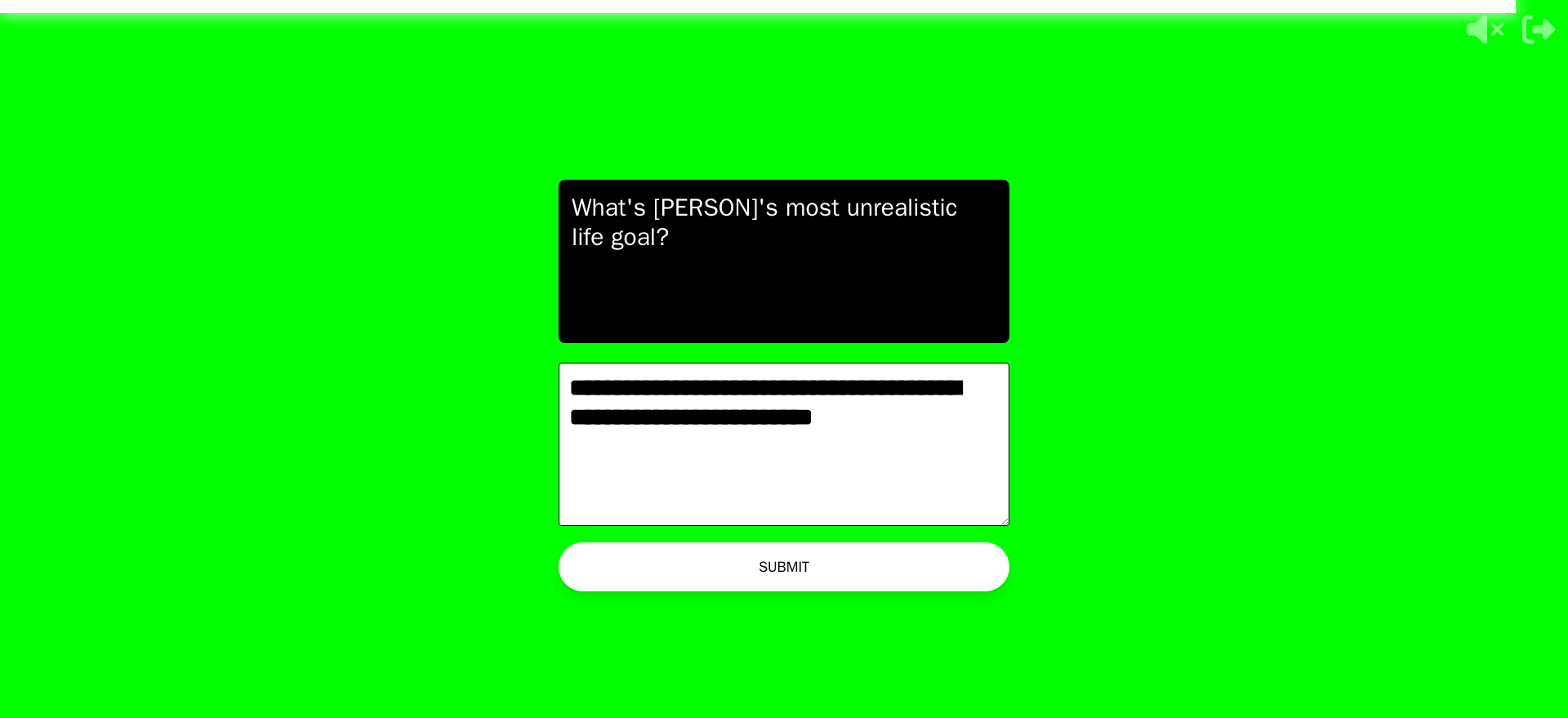 click on "SUBMIT" at bounding box center (784, 567) 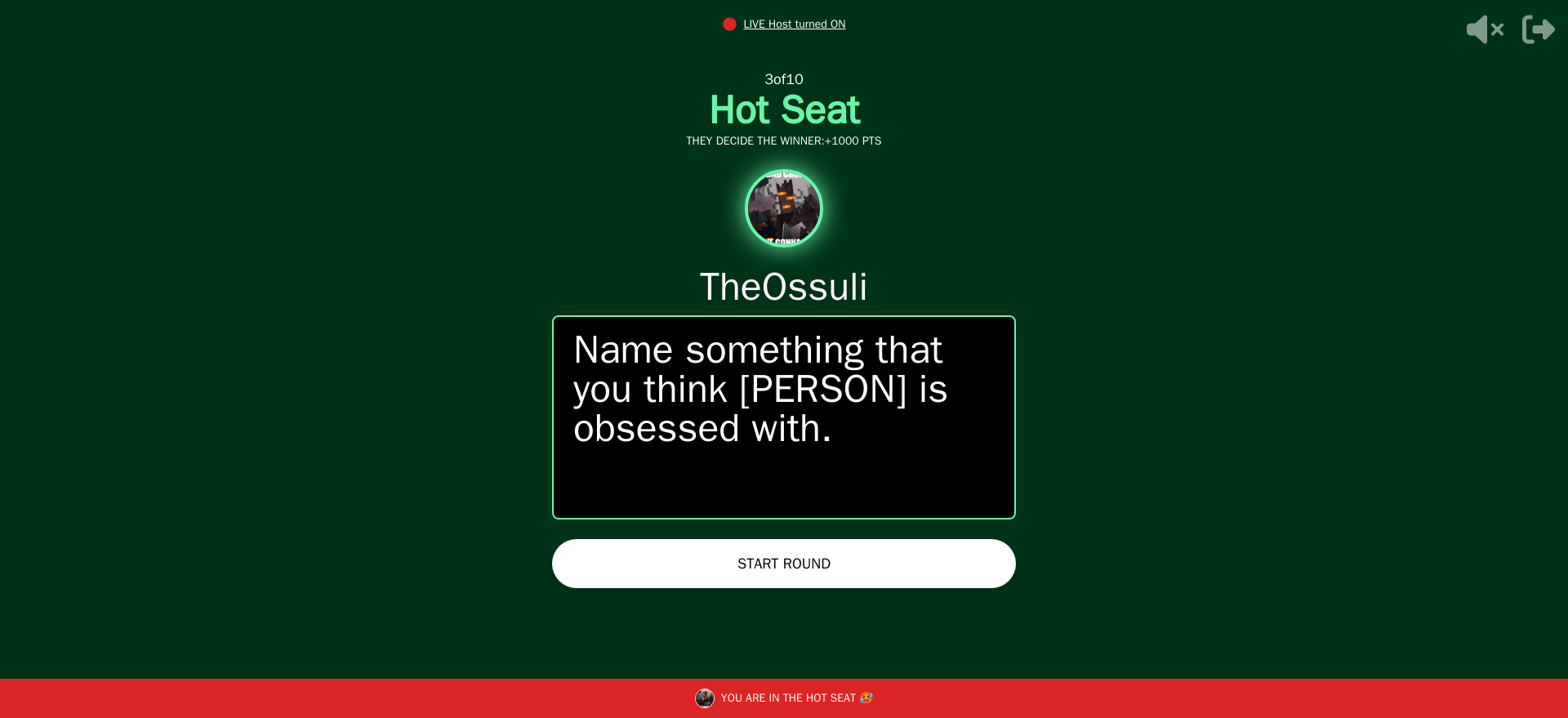 click on "START ROUND" at bounding box center (784, 564) 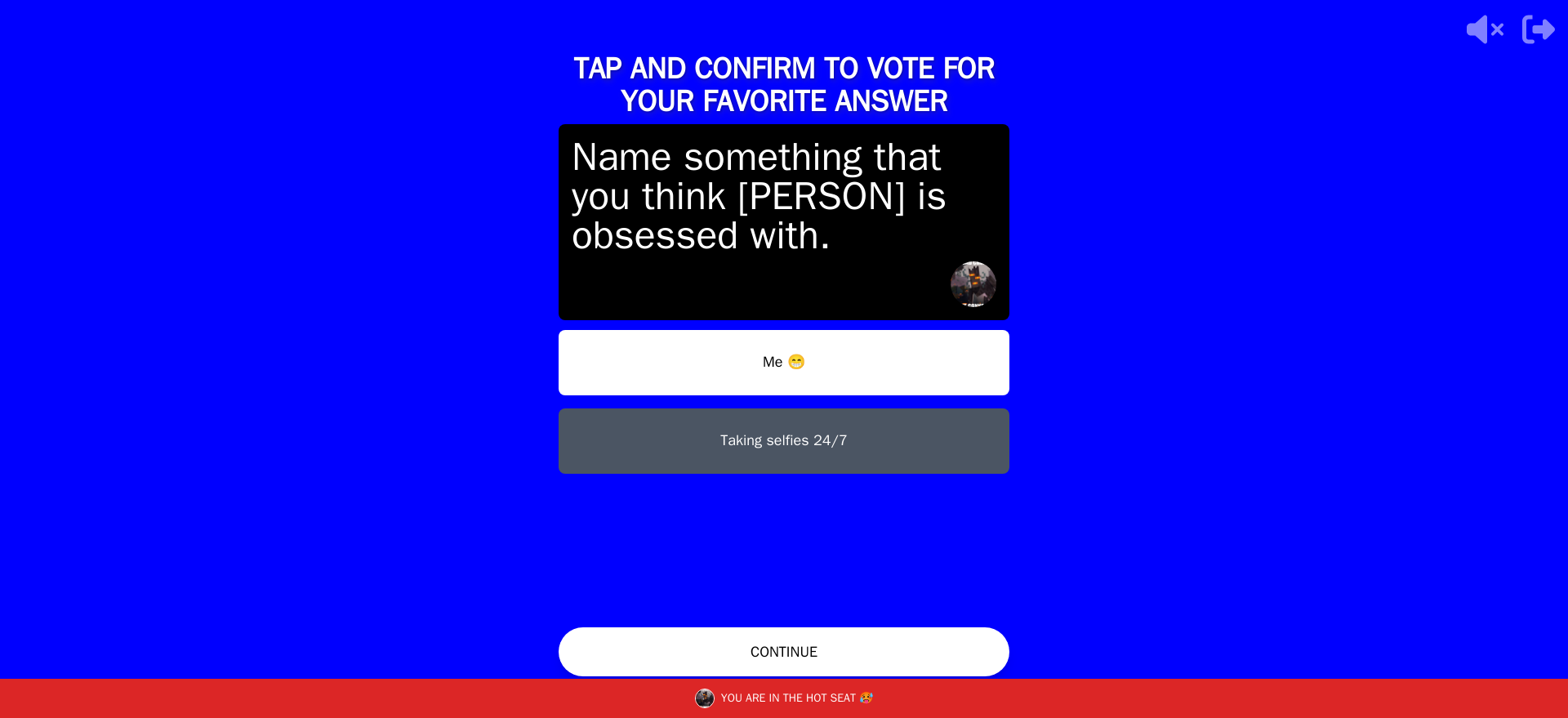 click on "CONTINUE" at bounding box center (784, 652) 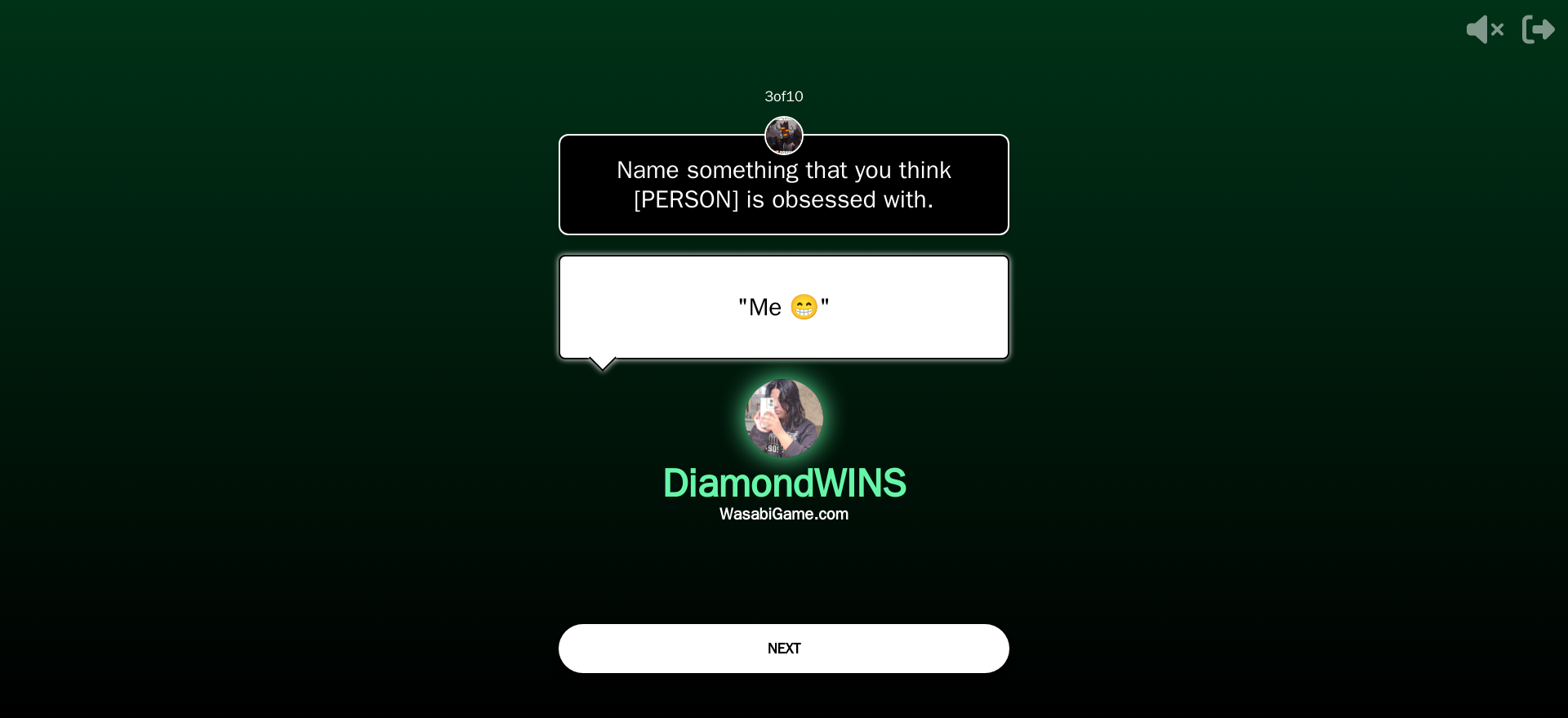 drag, startPoint x: 828, startPoint y: 310, endPoint x: 884, endPoint y: 308, distance: 56.0357 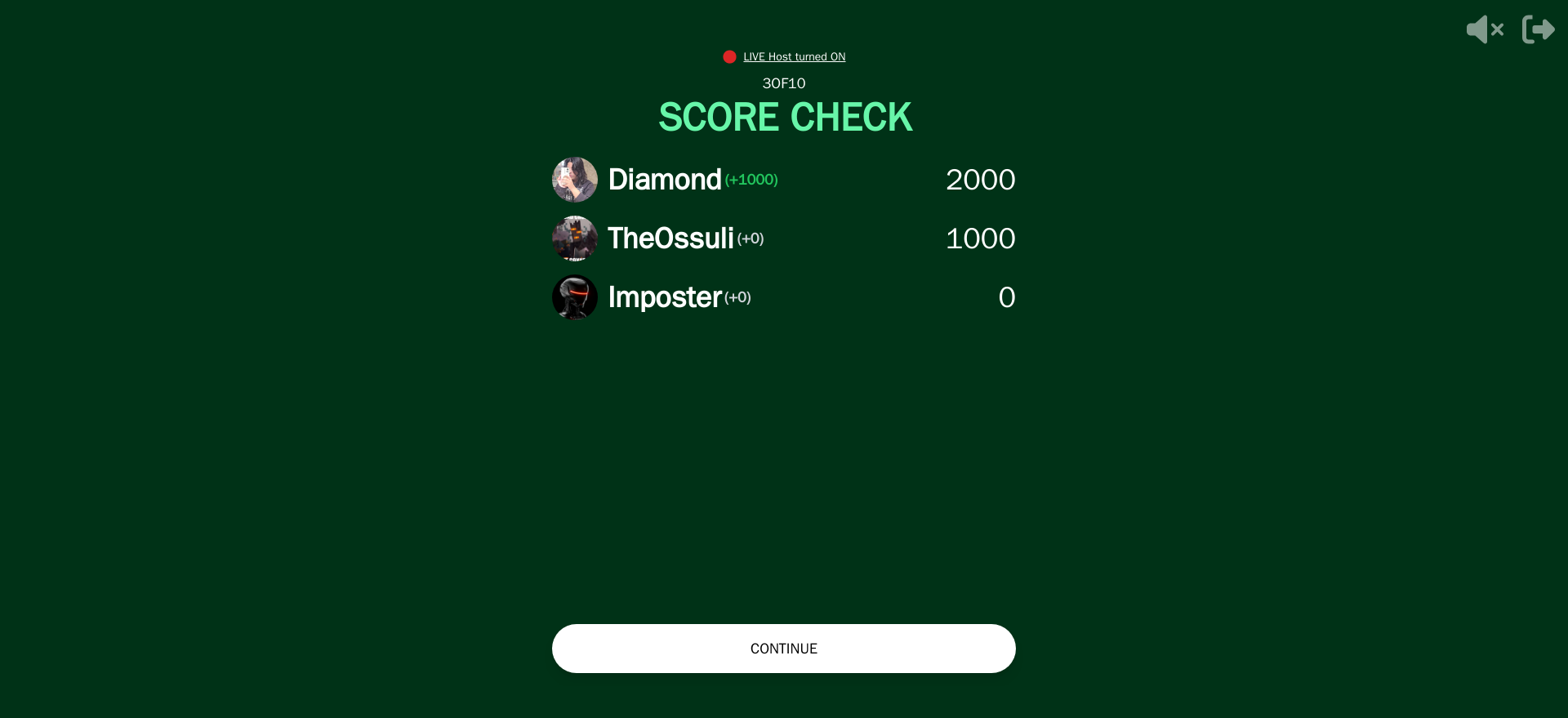 click on "CONTINUE" at bounding box center (784, 649) 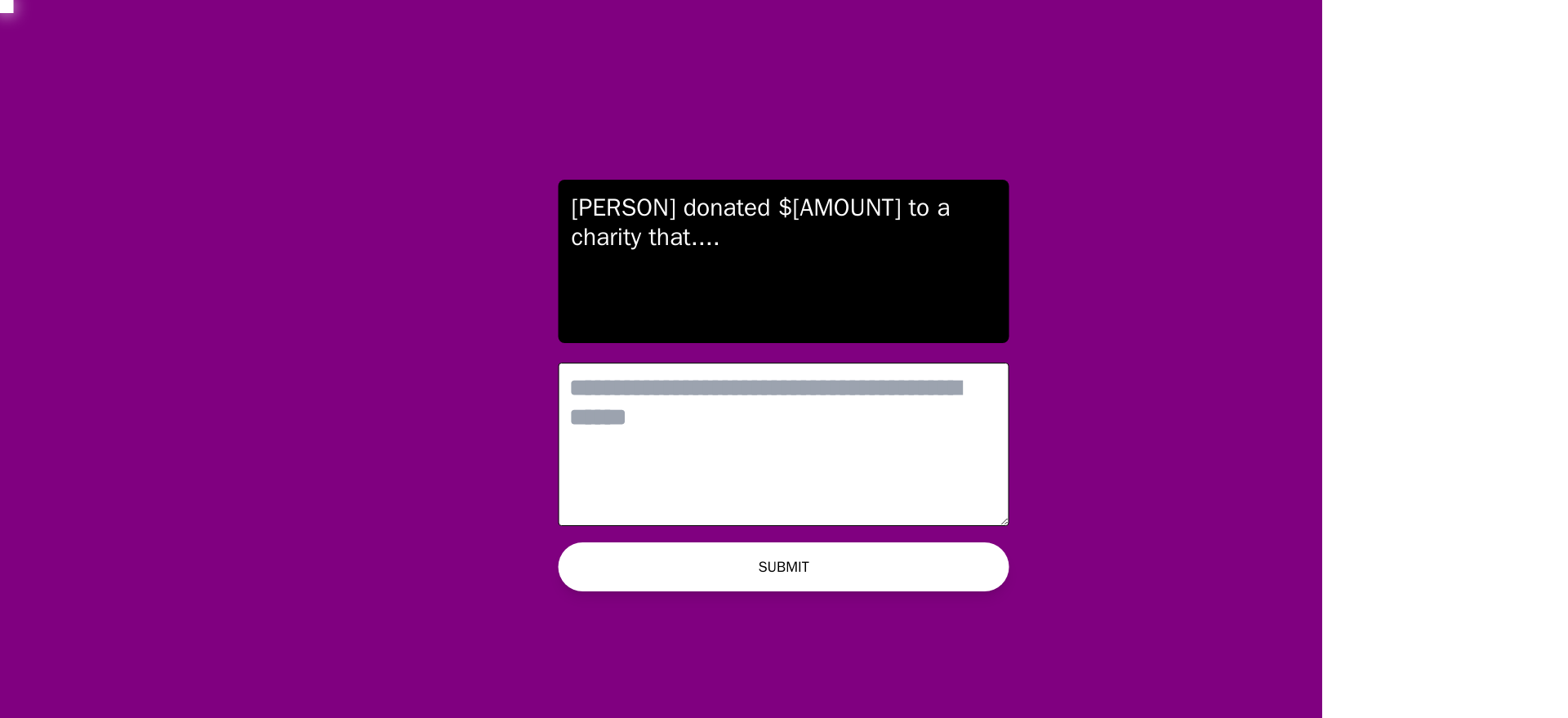 scroll, scrollTop: 0, scrollLeft: 0, axis: both 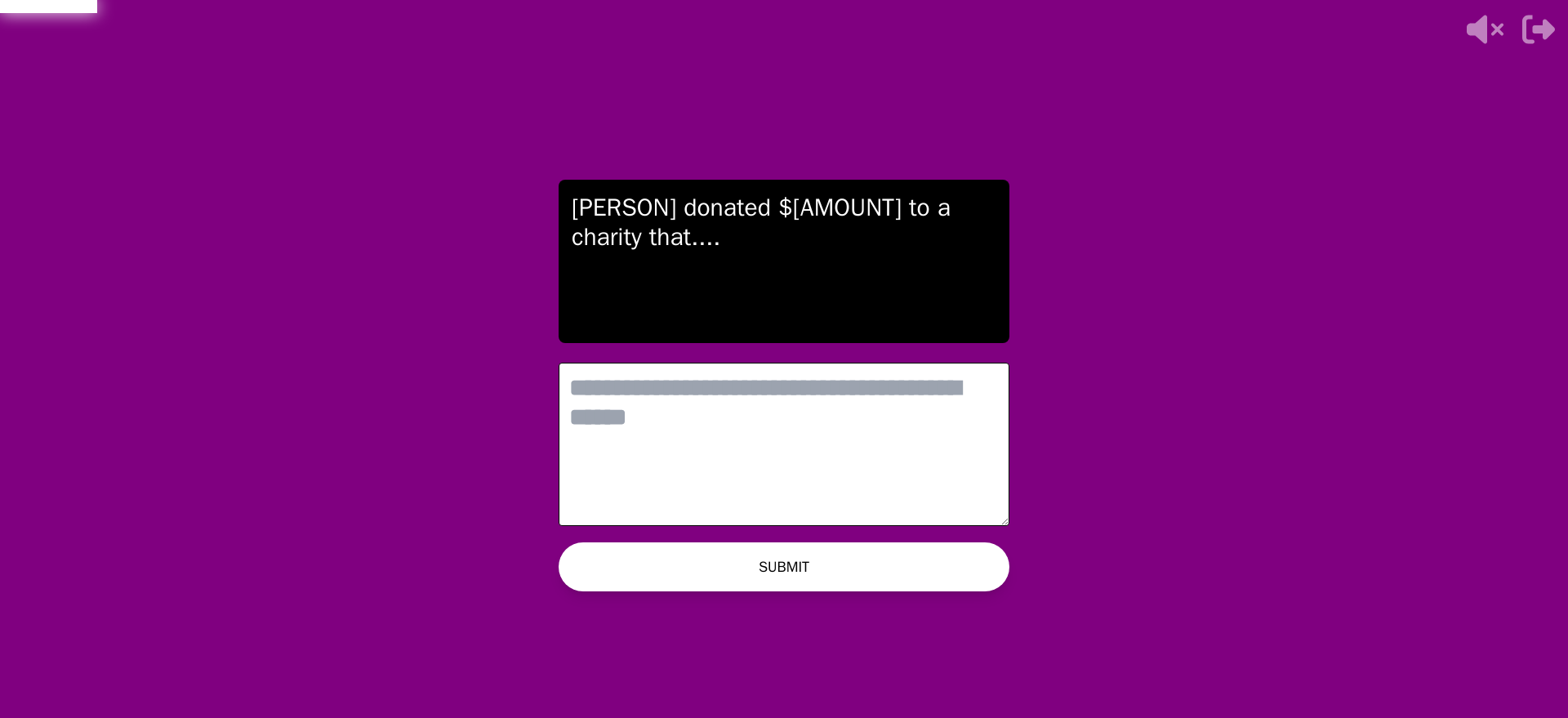 click at bounding box center (784, 444) 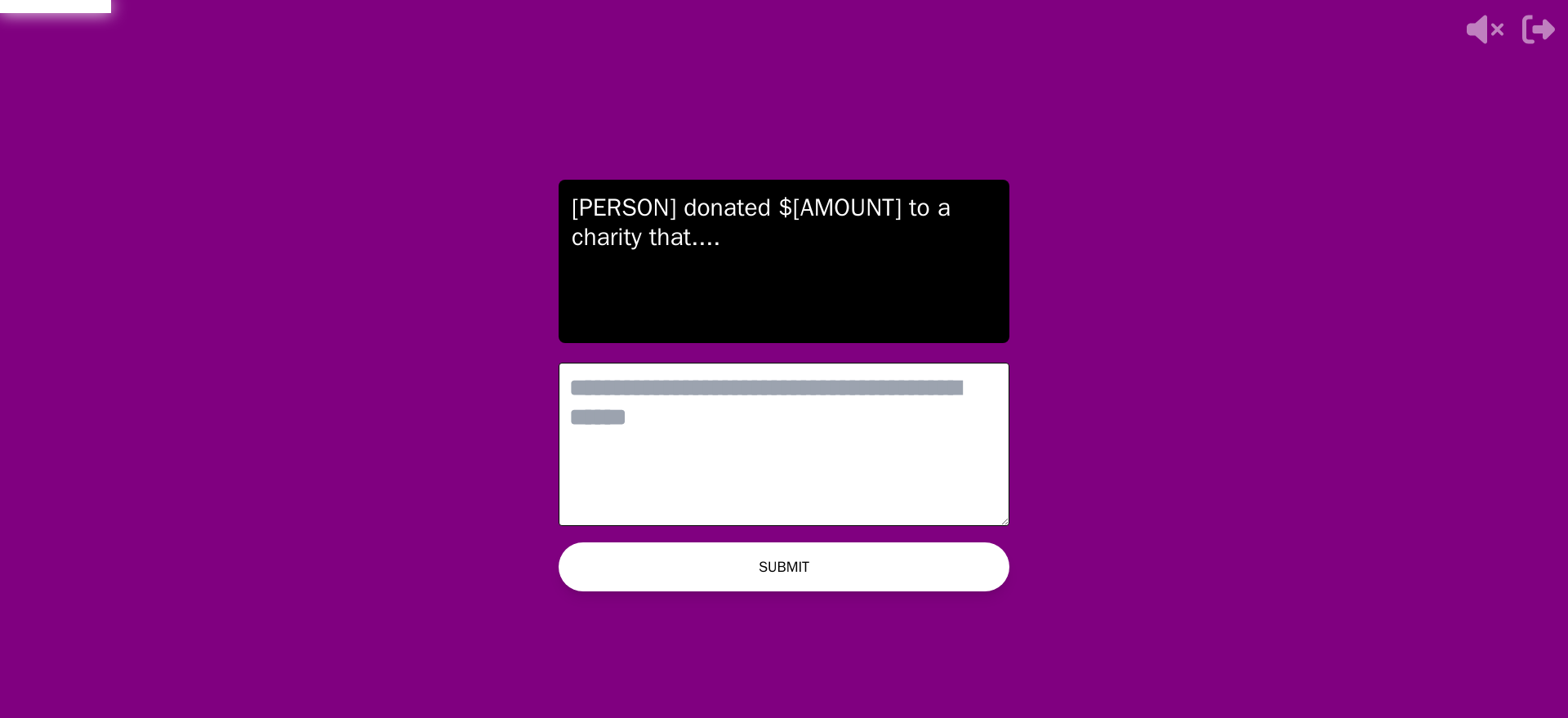 click at bounding box center (784, 444) 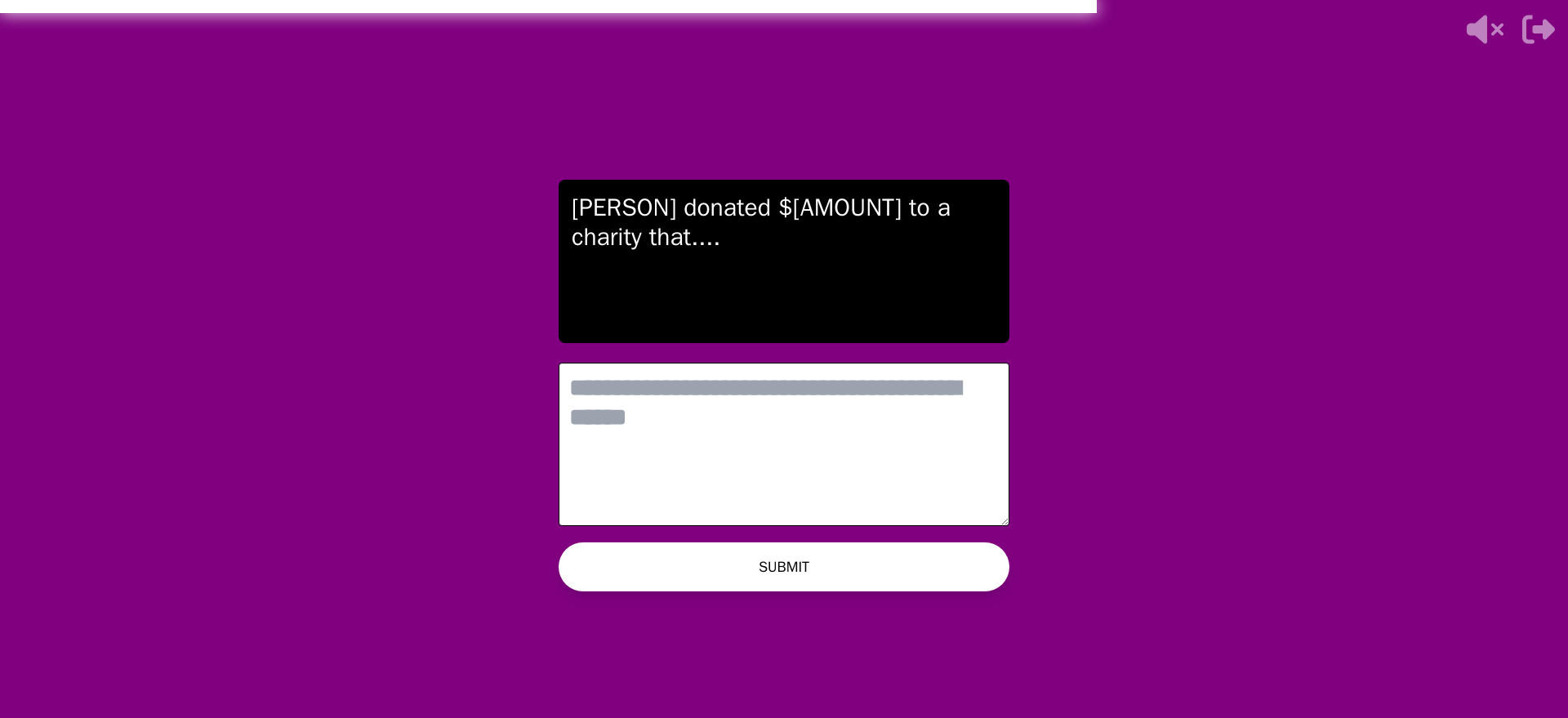 click at bounding box center (784, 444) 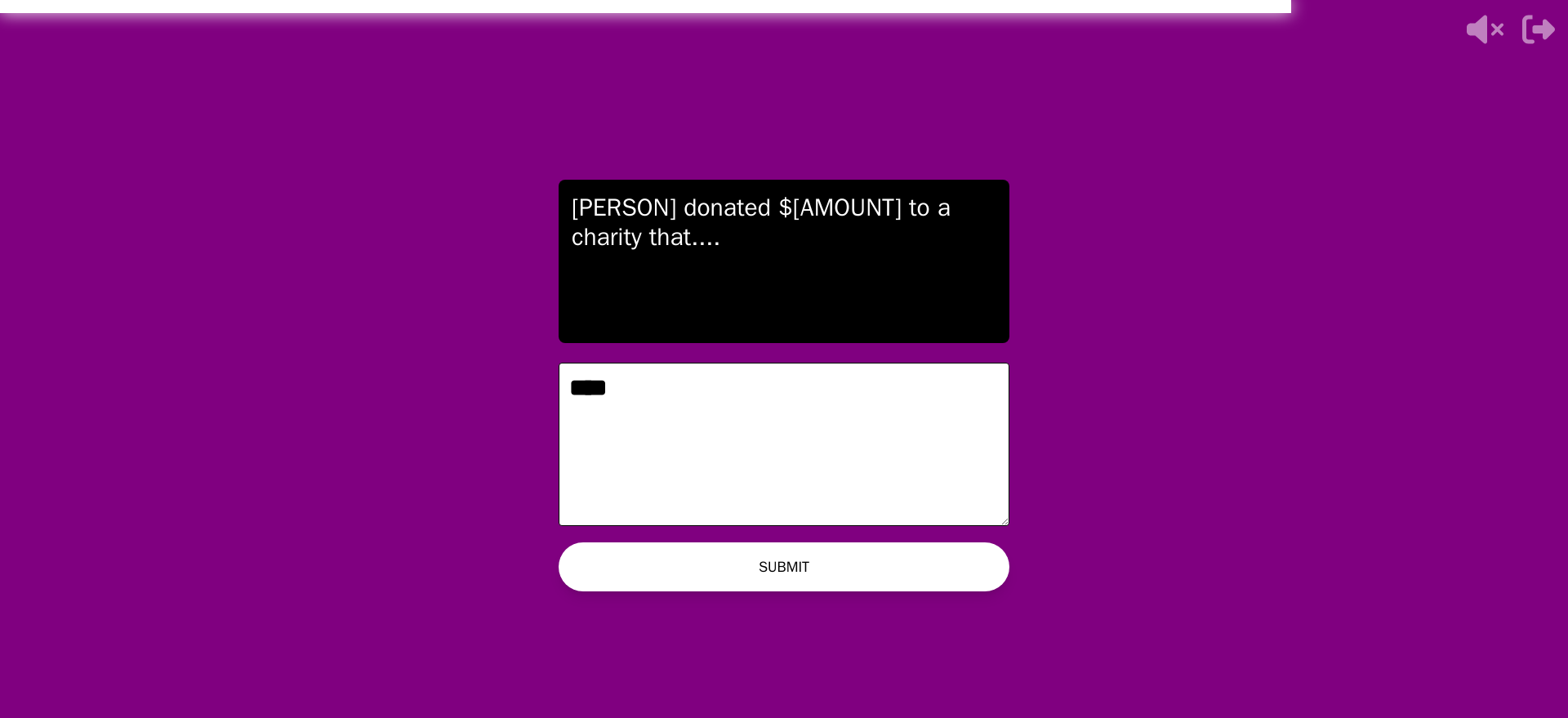type on "***" 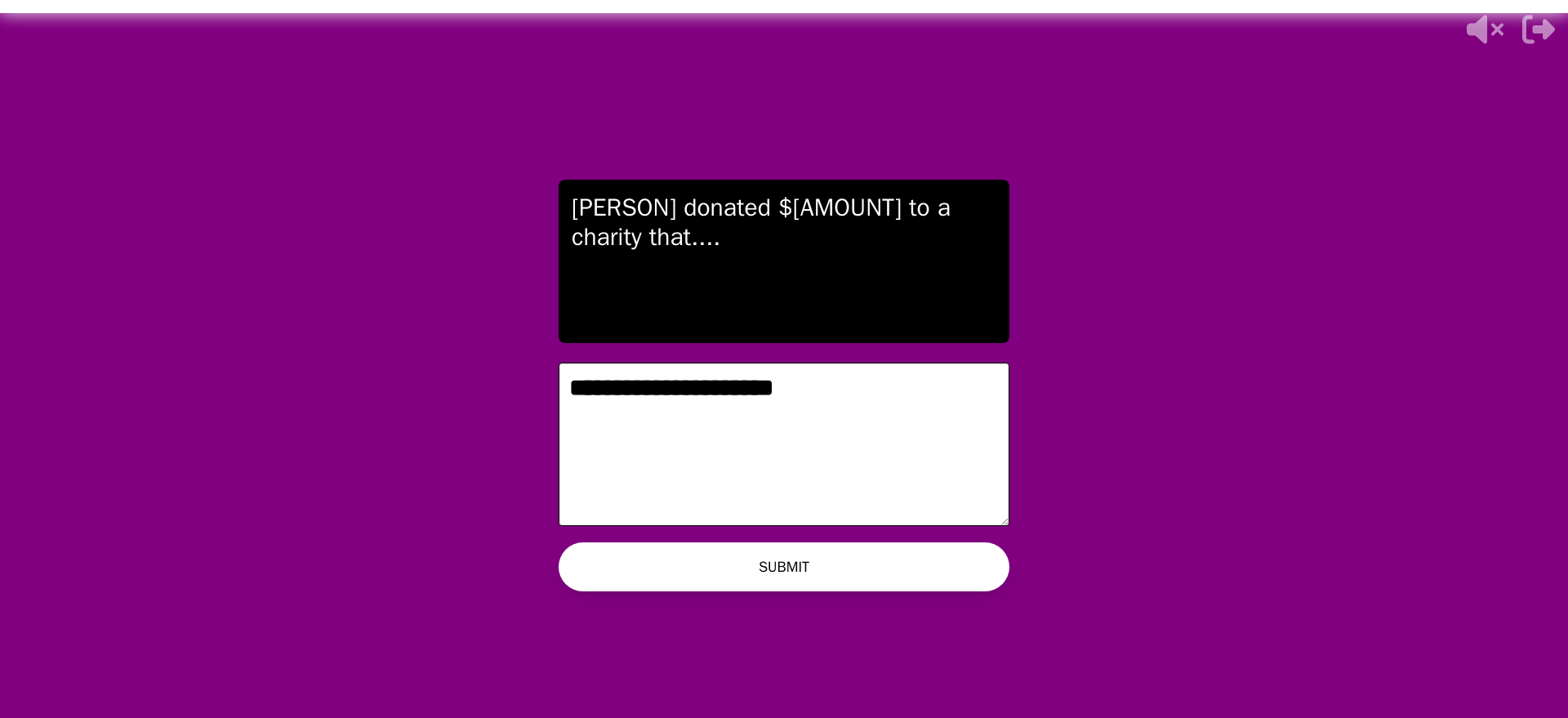 type on "**********" 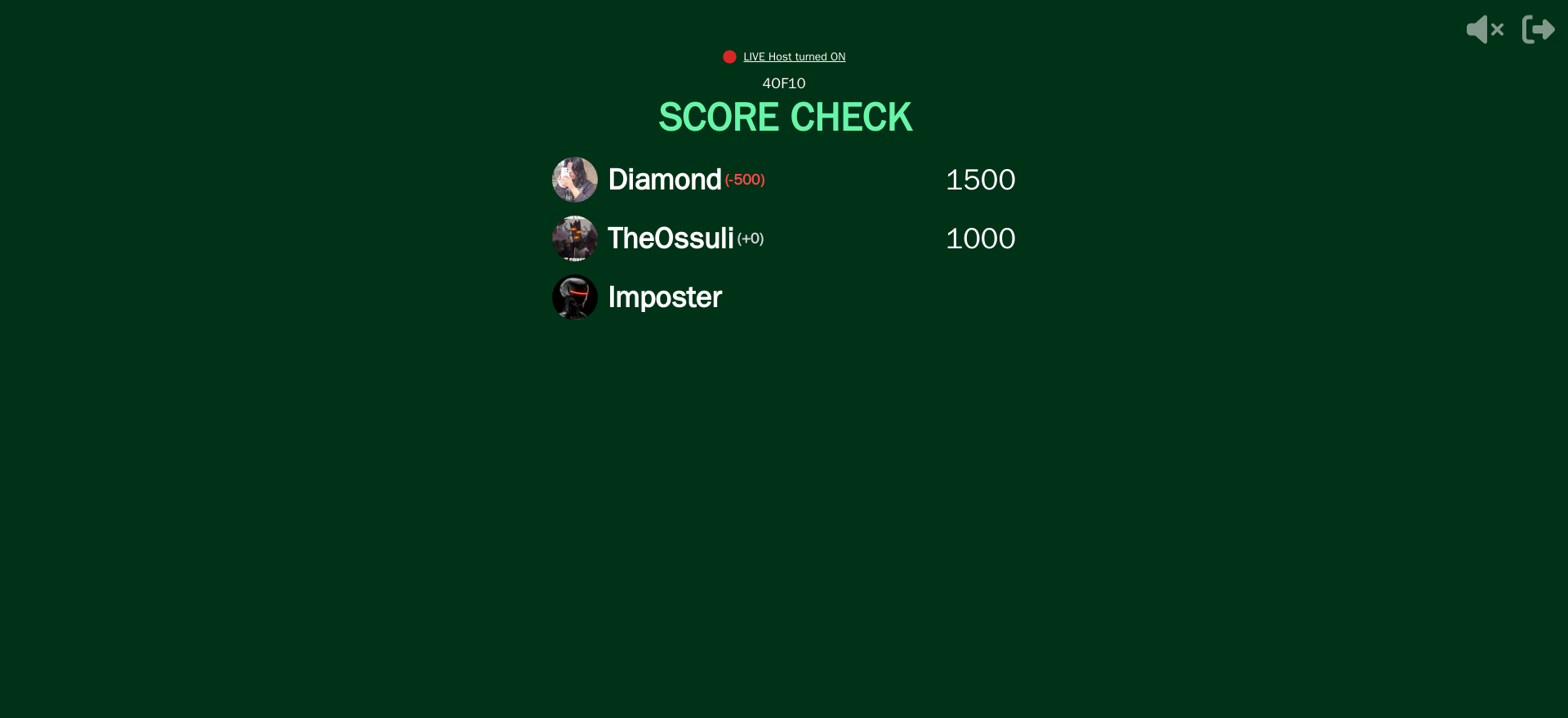 click on "● LIVE Host turned ON 4  OF  10 SCORE CHECK [PERSON] (-500) 1500 [PERSON] (+0) 1000 Imposter" at bounding box center (784, 359) 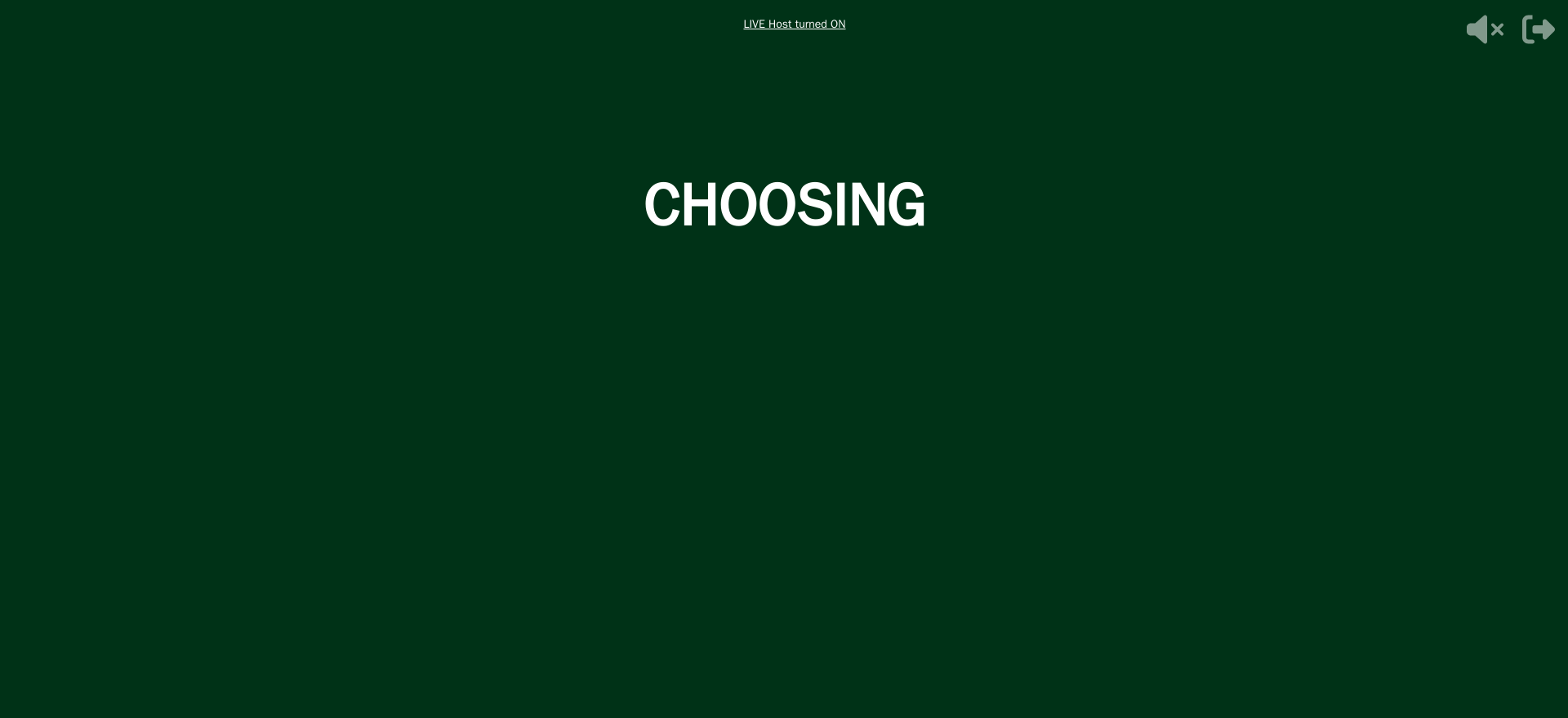 click at bounding box center [784, 359] 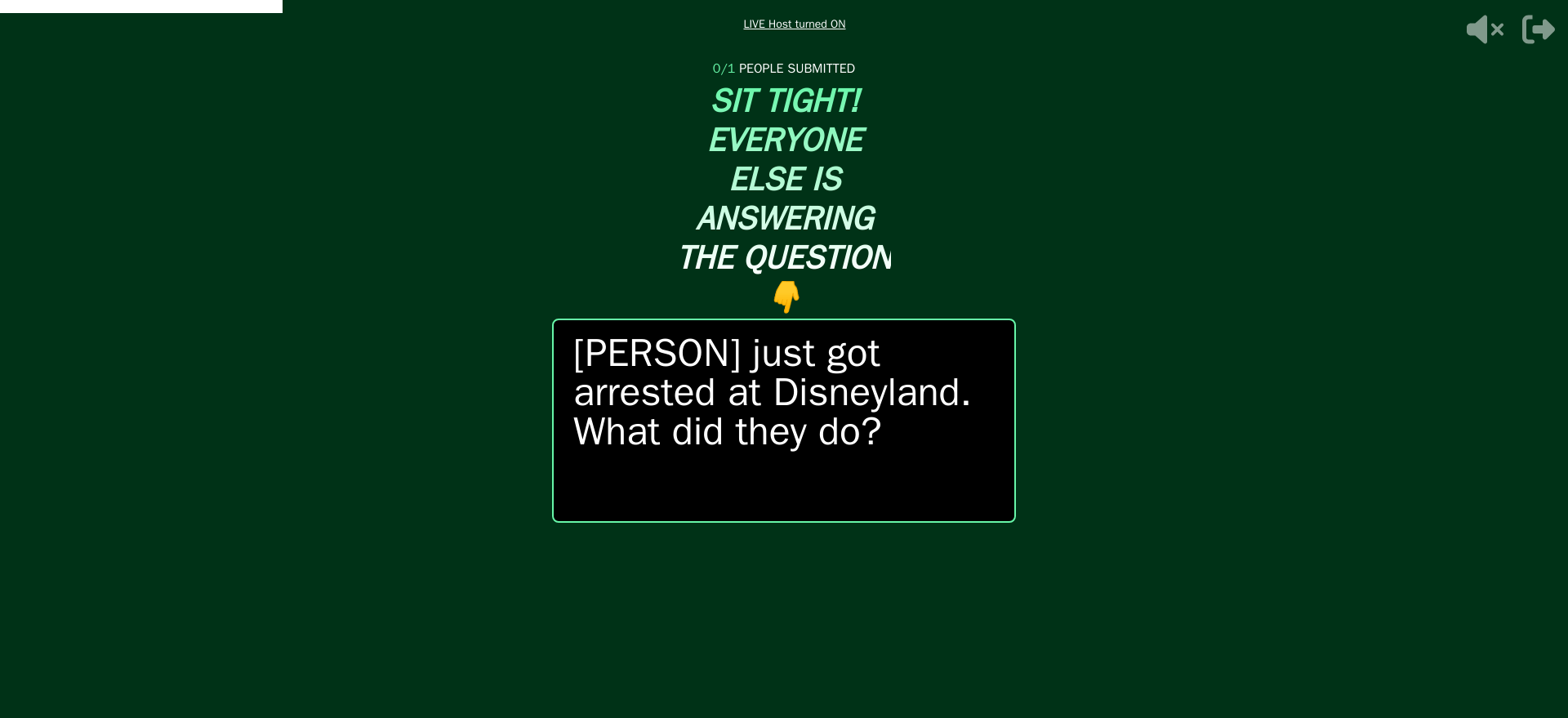 click on "LIVE Host turned ON" at bounding box center [794, 25] 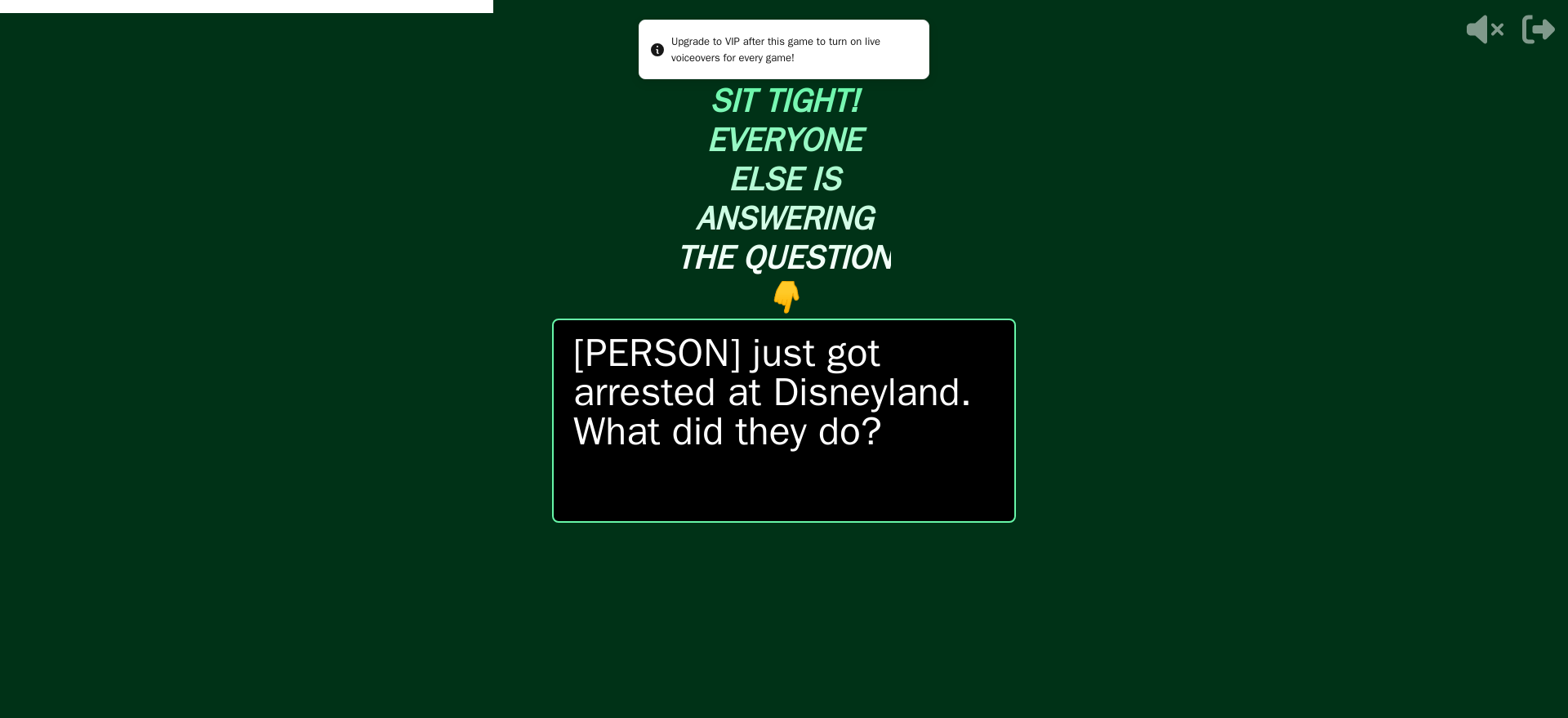 click 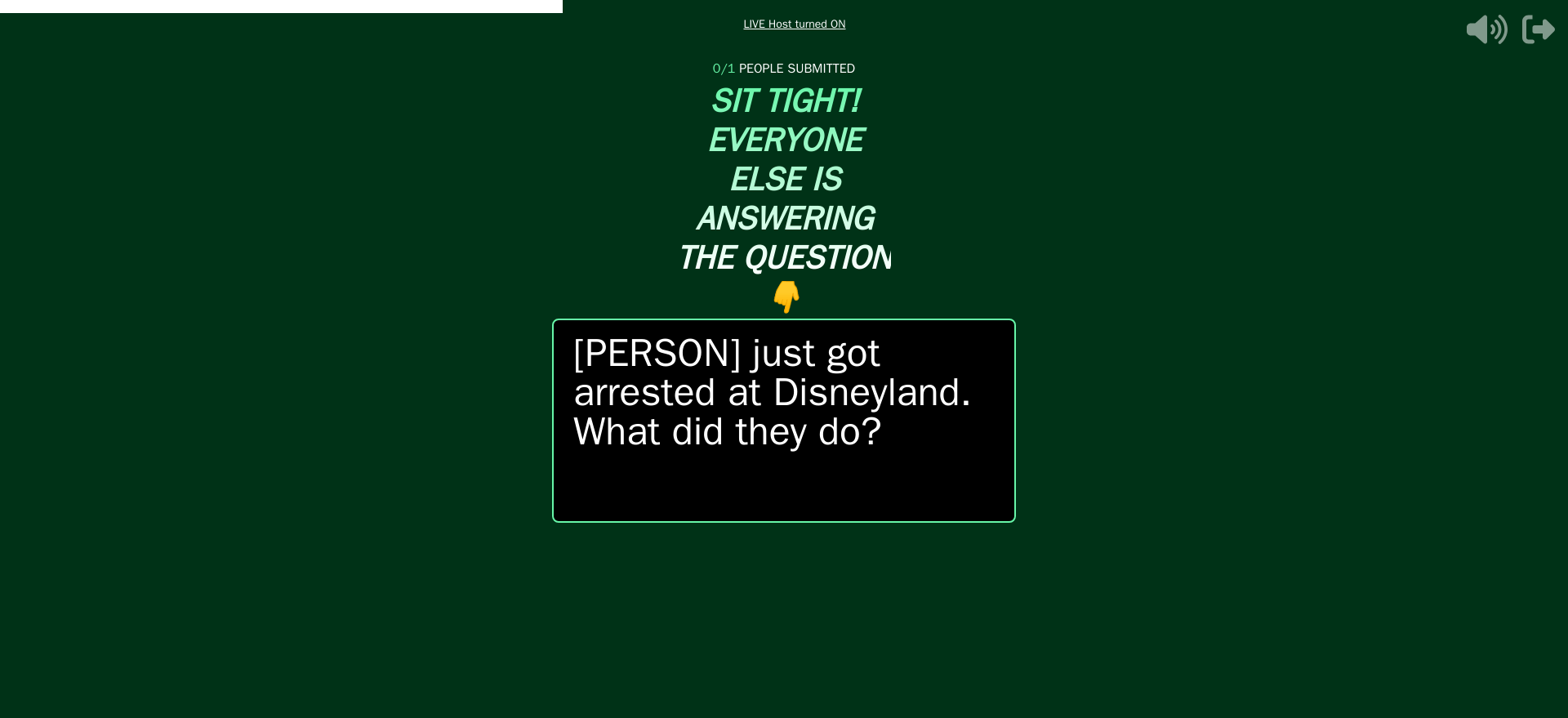 click 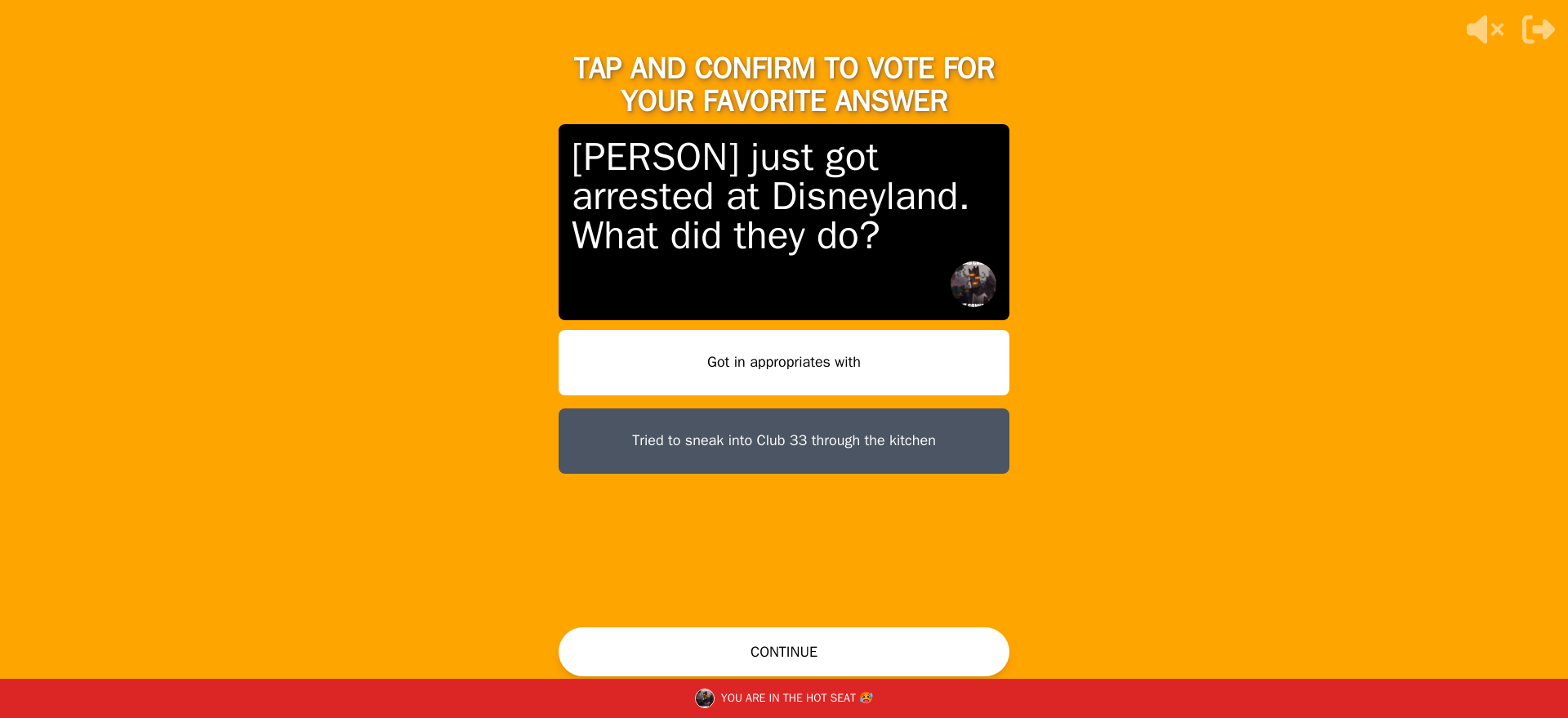 click on "CONTINUE" at bounding box center (784, 652) 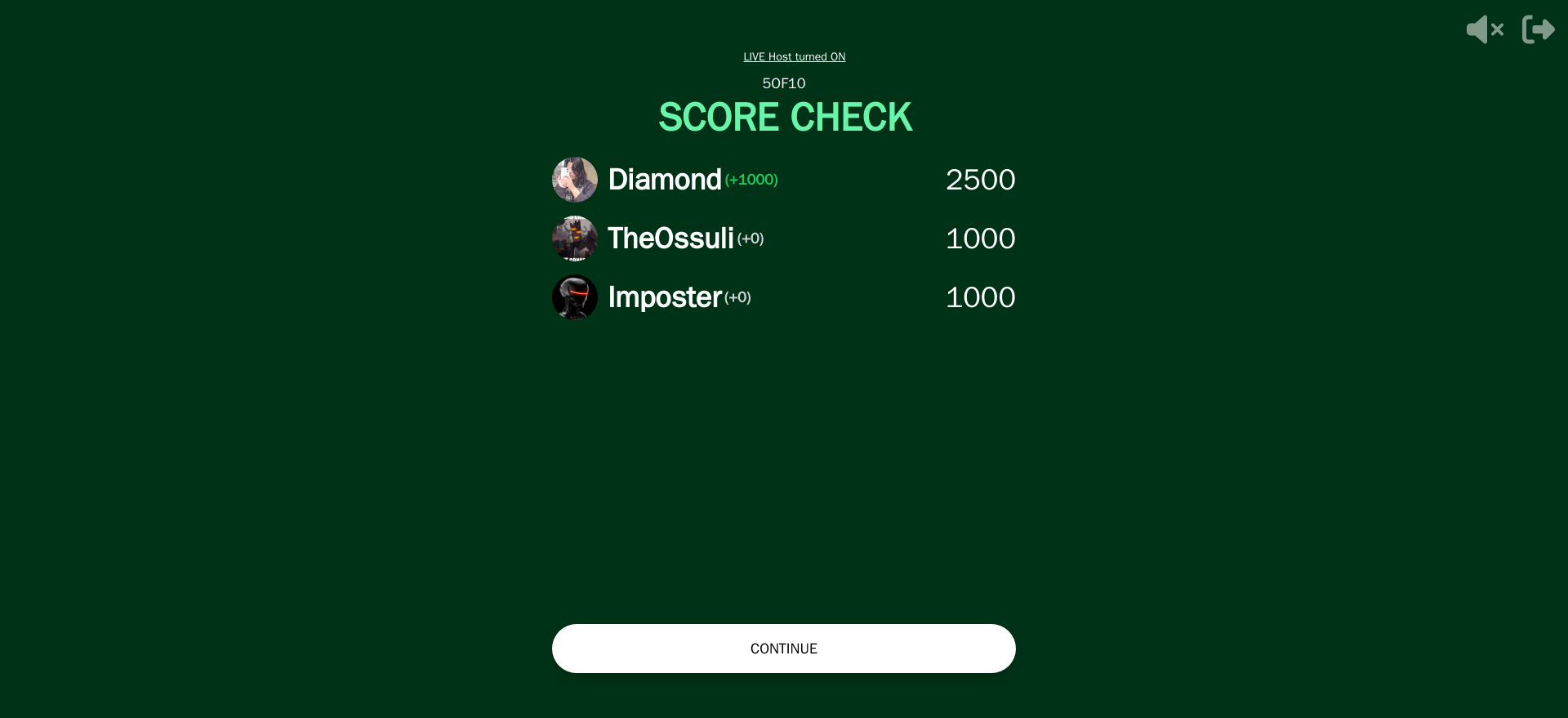 click on "CONTINUE" at bounding box center [784, 649] 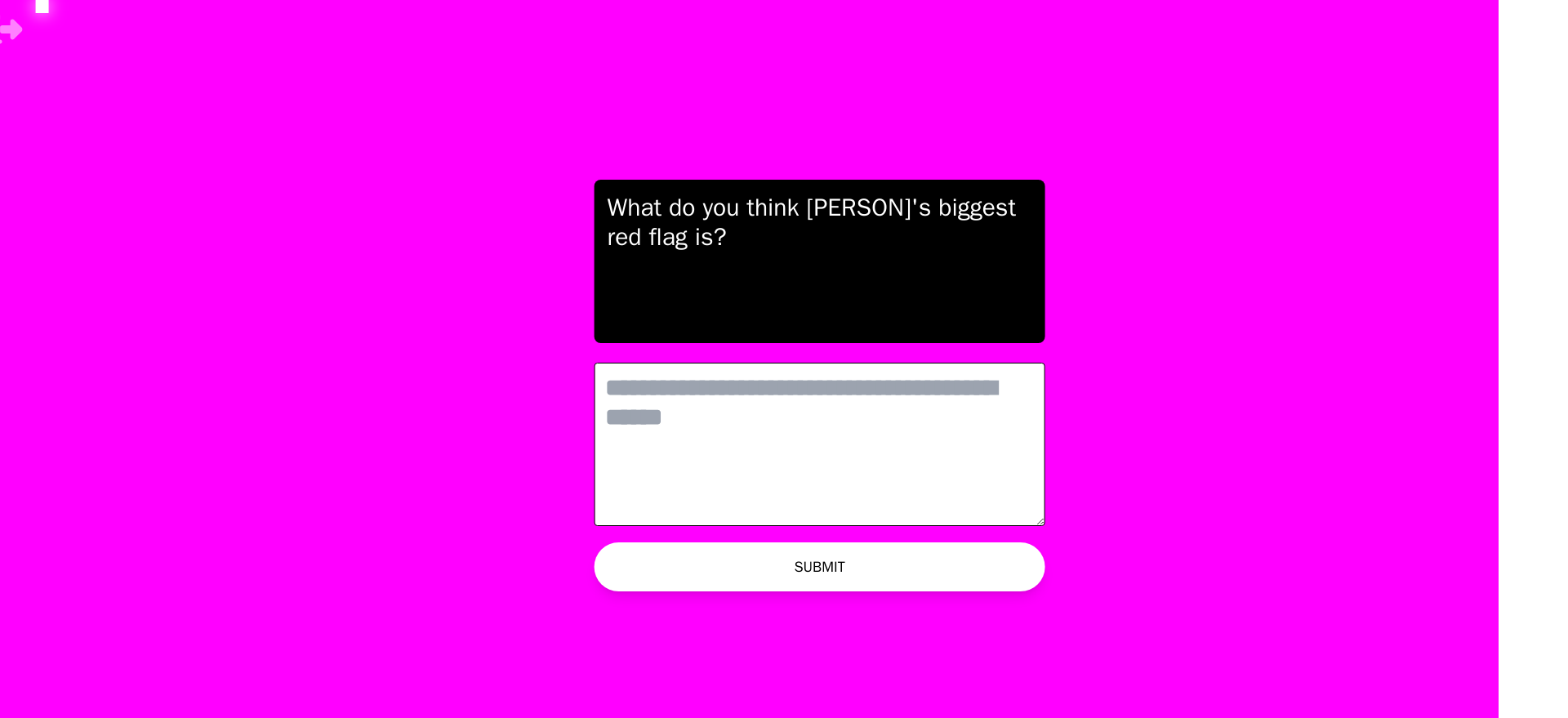 scroll, scrollTop: 0, scrollLeft: 0, axis: both 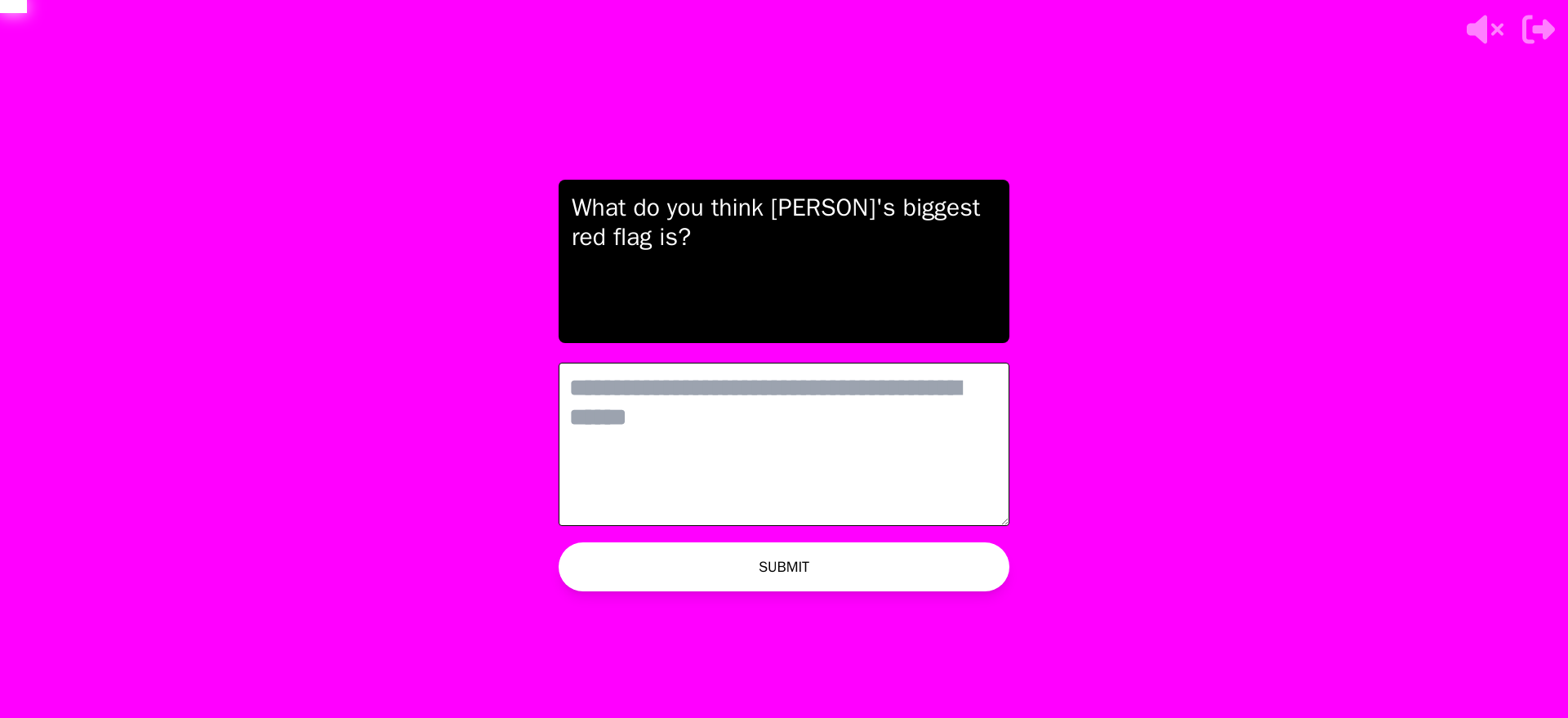 click at bounding box center (784, 444) 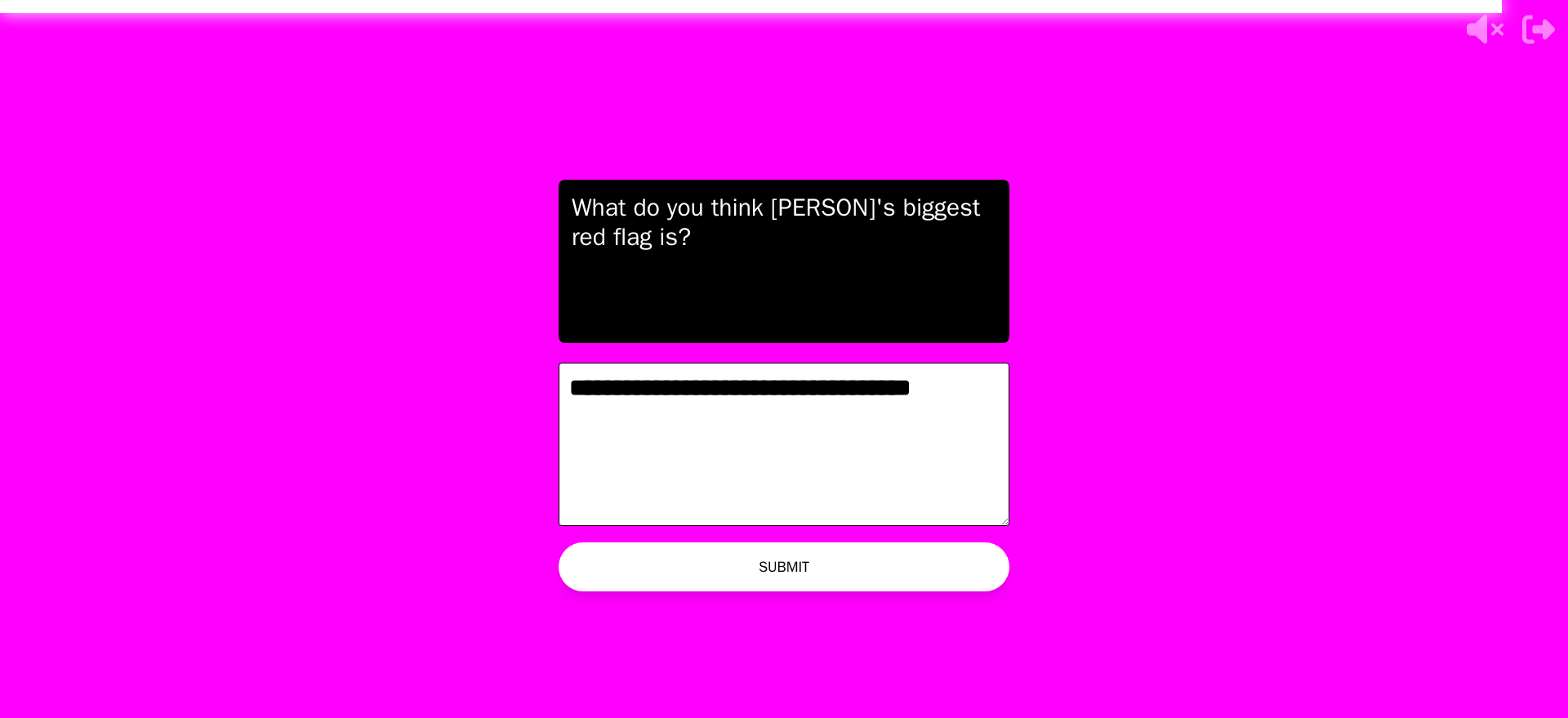 type on "**********" 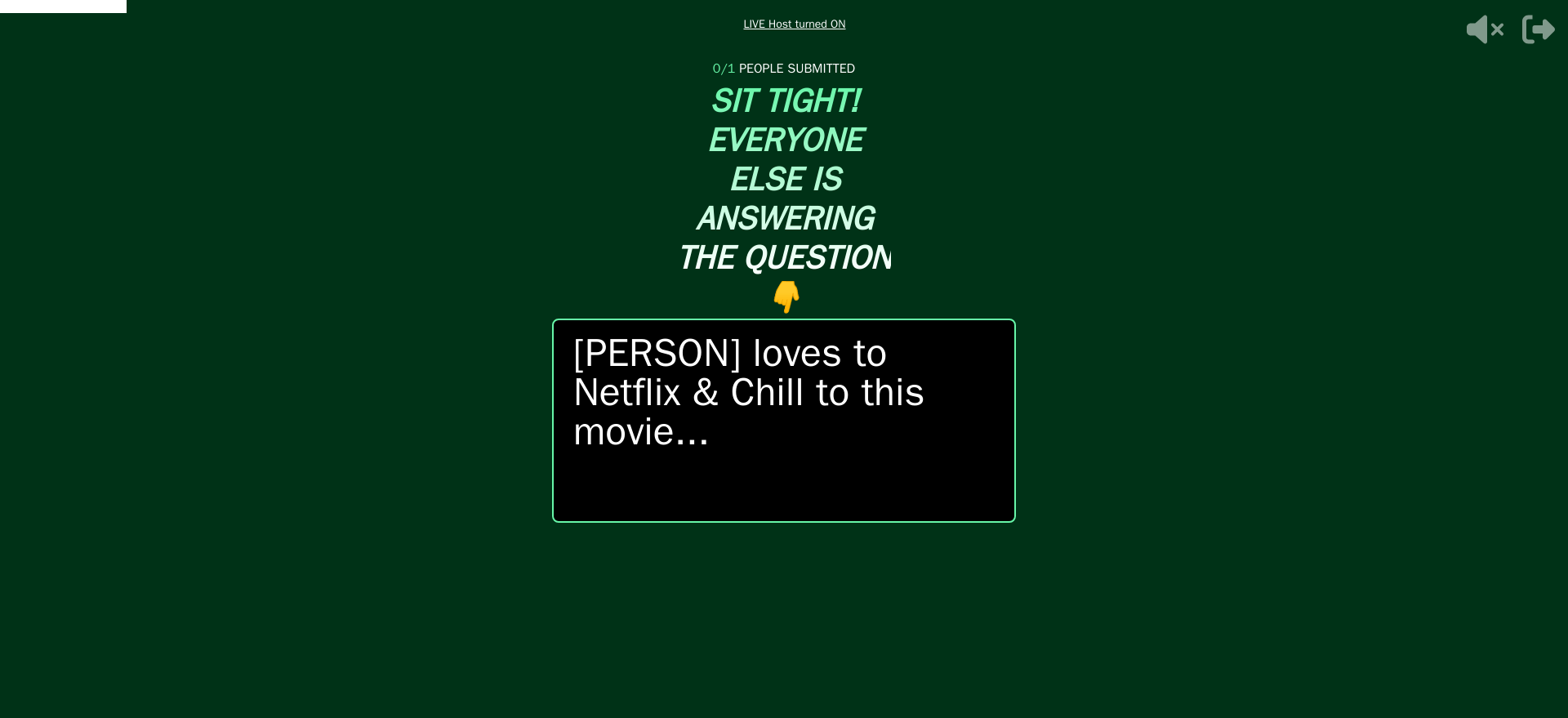 click at bounding box center [784, 359] 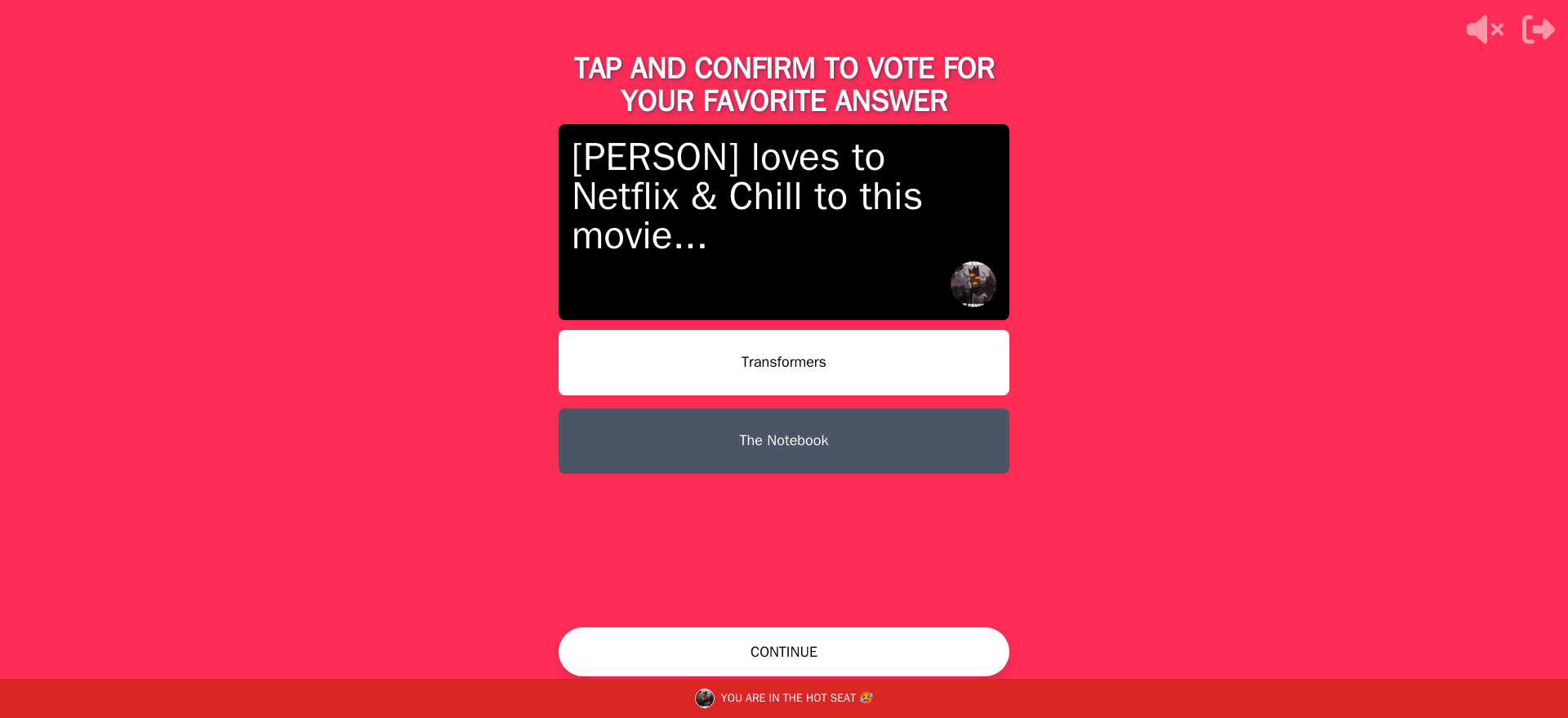 click on "CONTINUE" at bounding box center [784, 652] 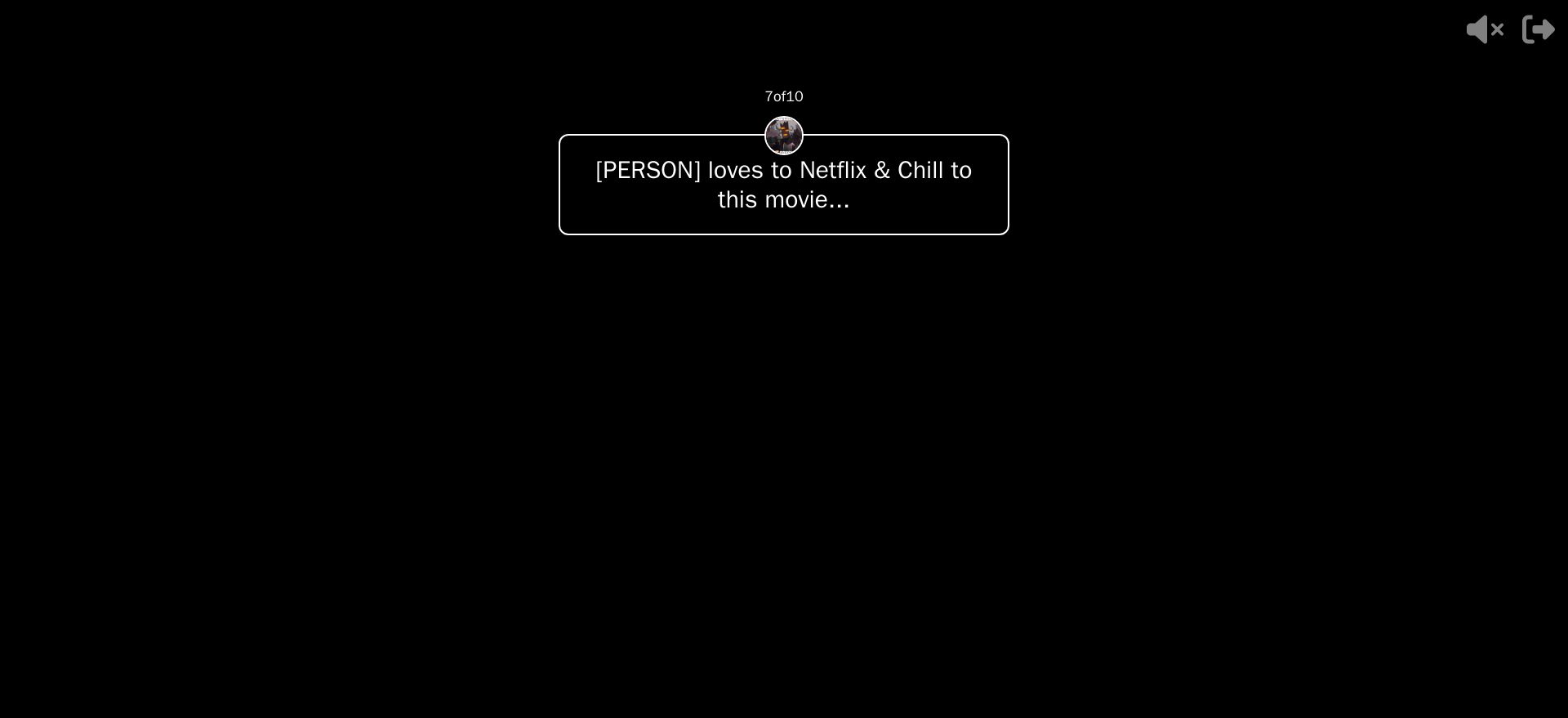 click at bounding box center [784, 359] 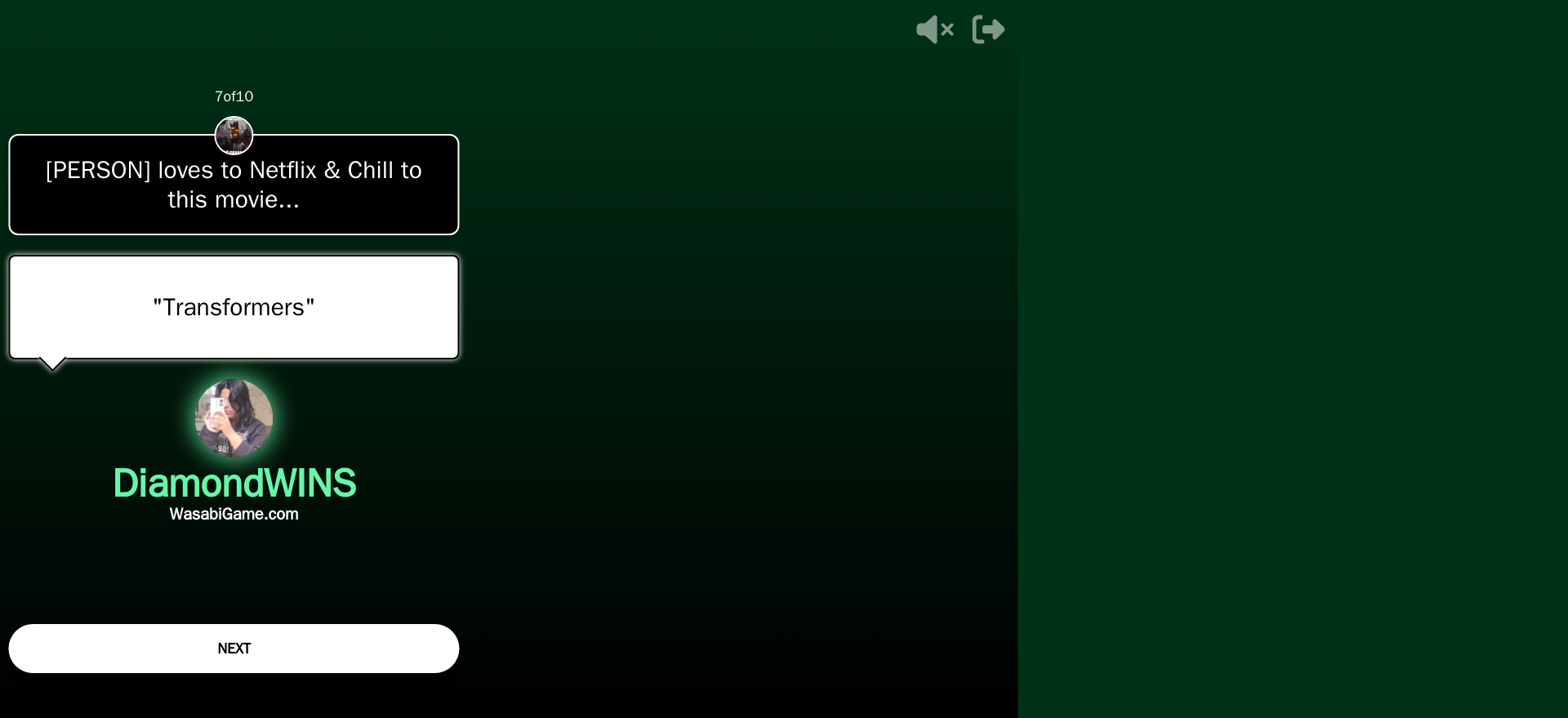 click on "- 500  PTS 7  of  10 [PERSON] loves to Netflix & Chill to this movie... "Transformers" [PERSON]  WINS WasabiGame.com NEXT ● LIVE Host turned ON 7  OF  10 SCORE CHECK Di" at bounding box center [784, 359] 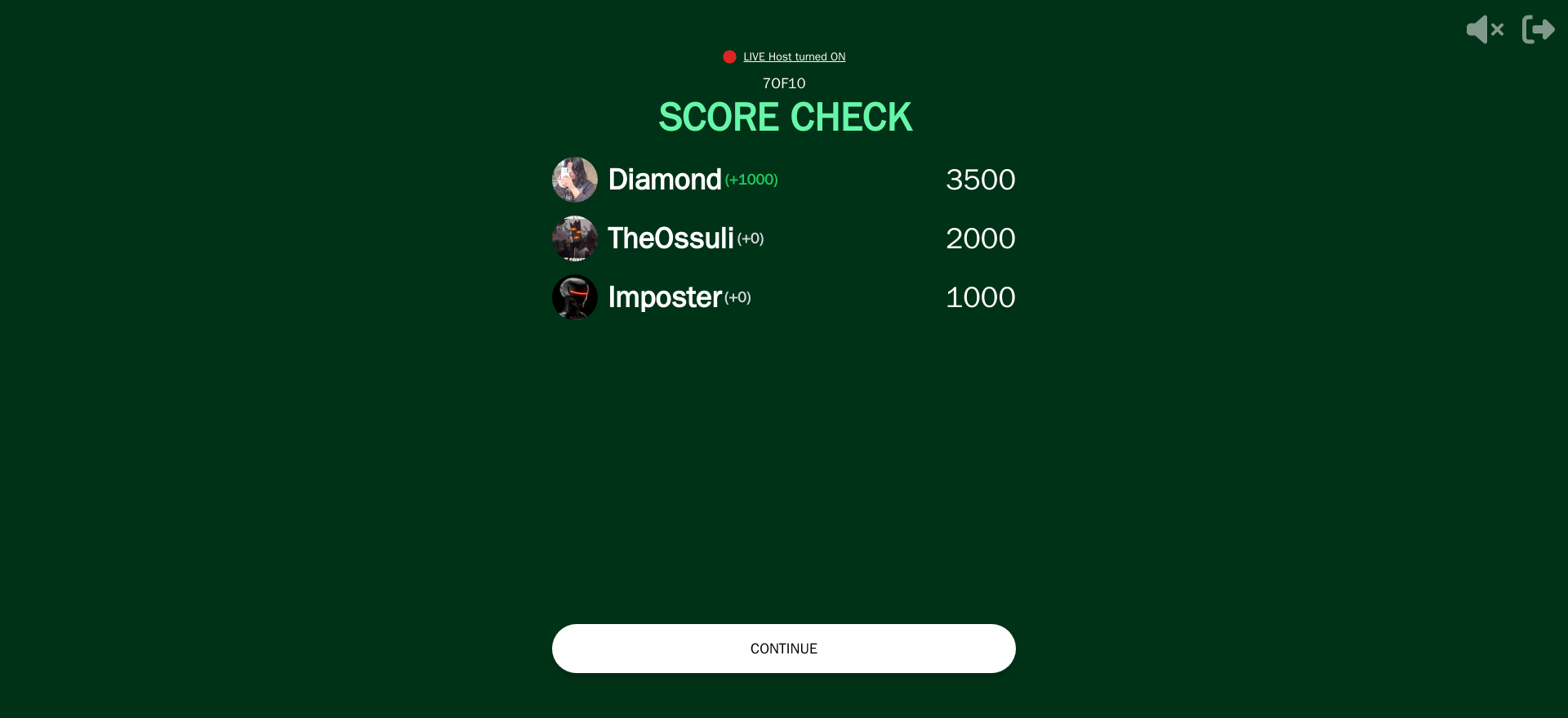 click on "CONTINUE" at bounding box center [784, 649] 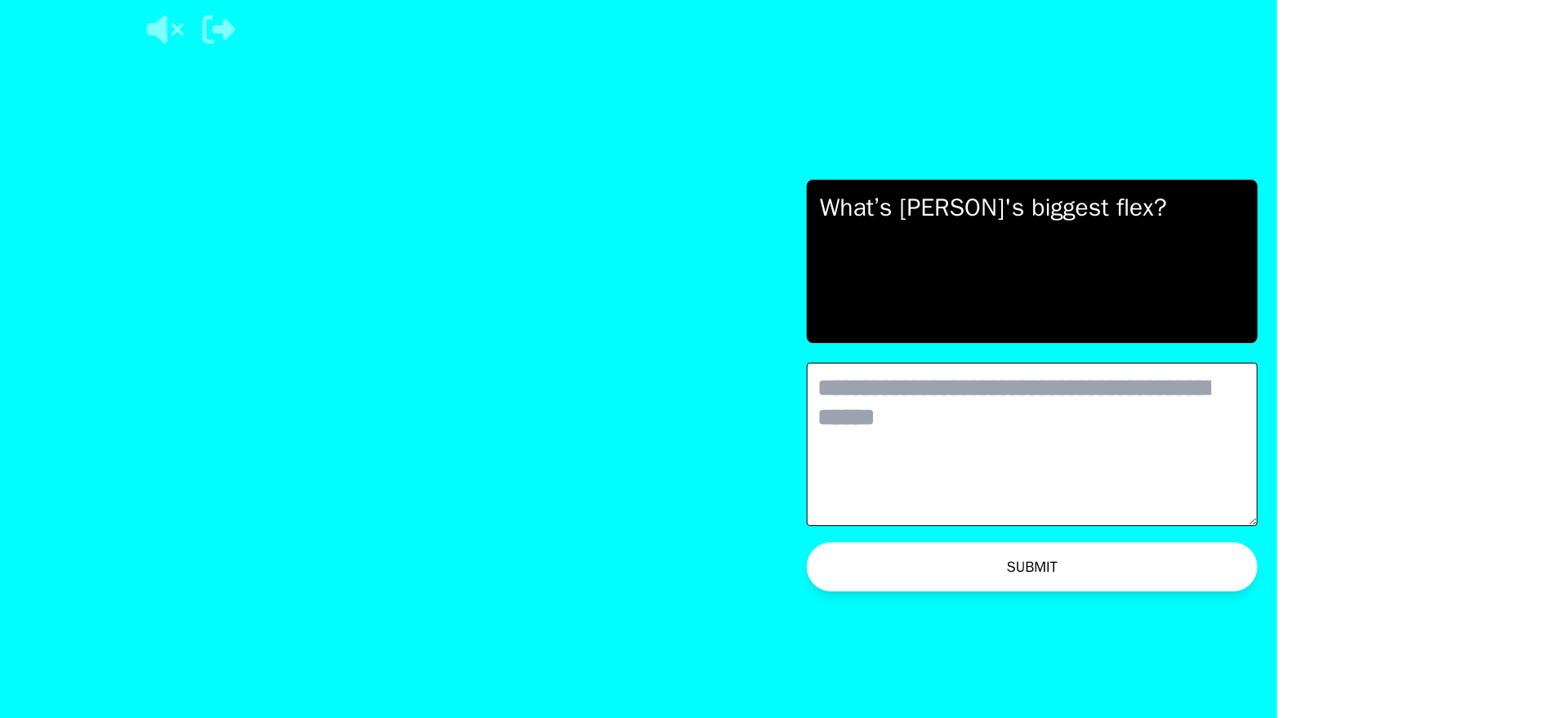 scroll, scrollTop: 0, scrollLeft: 189, axis: horizontal 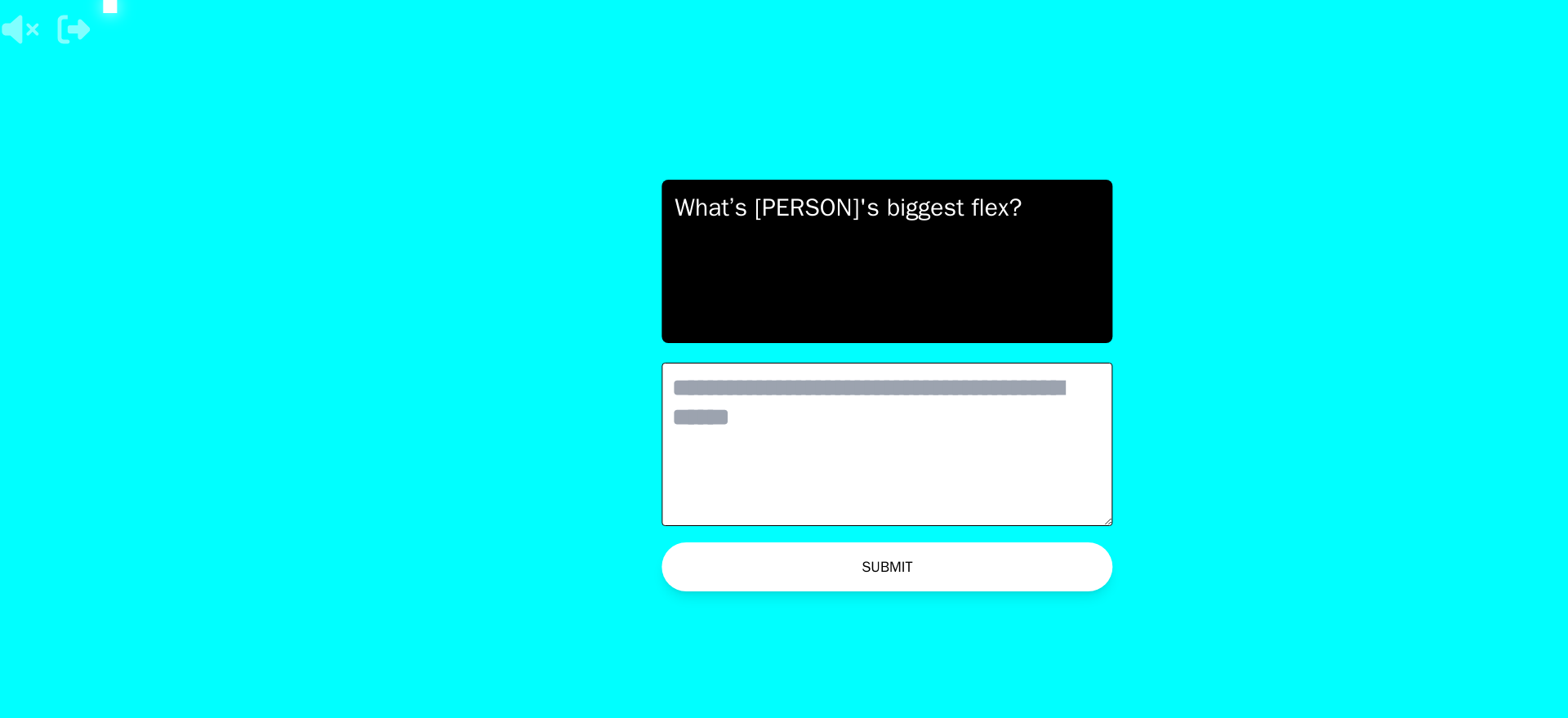 click at bounding box center [887, 444] 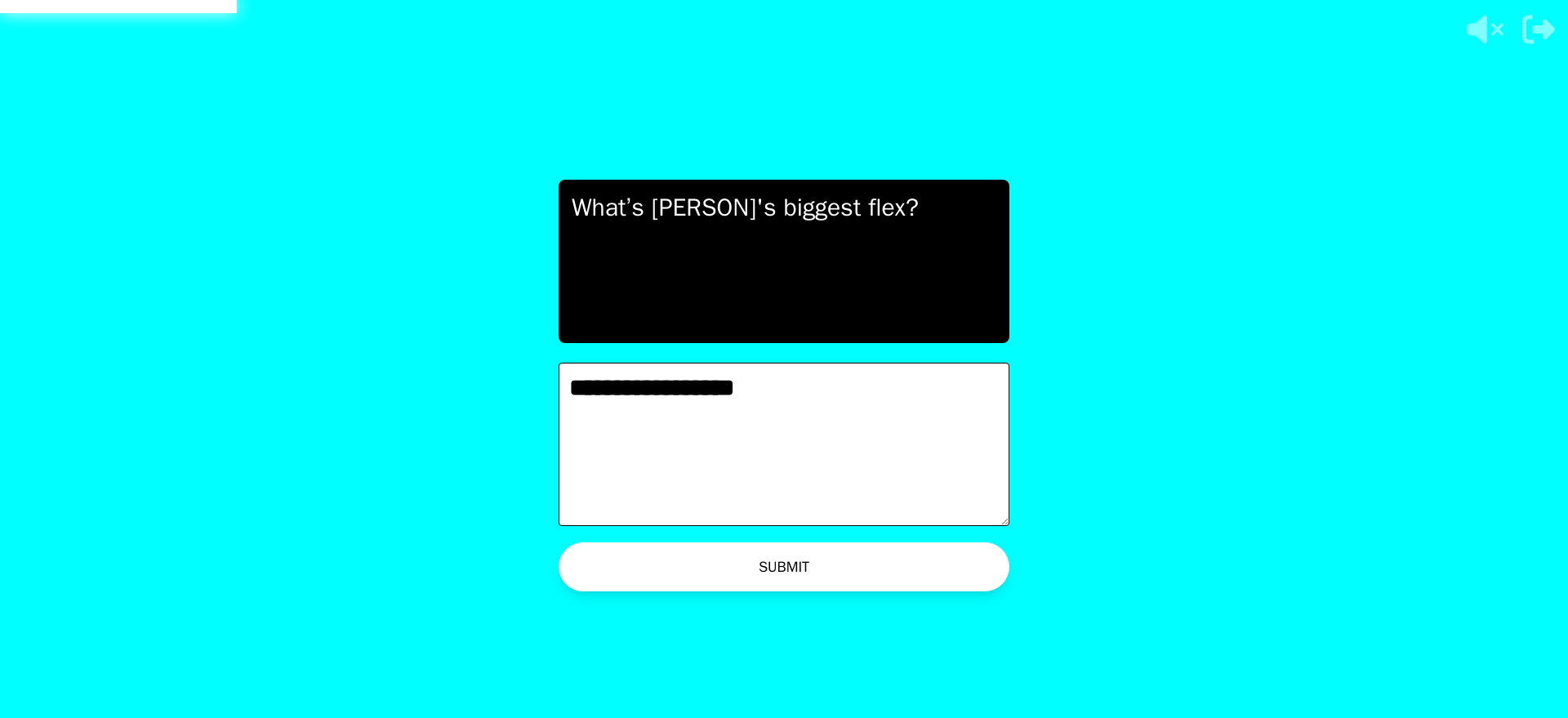 type on "**********" 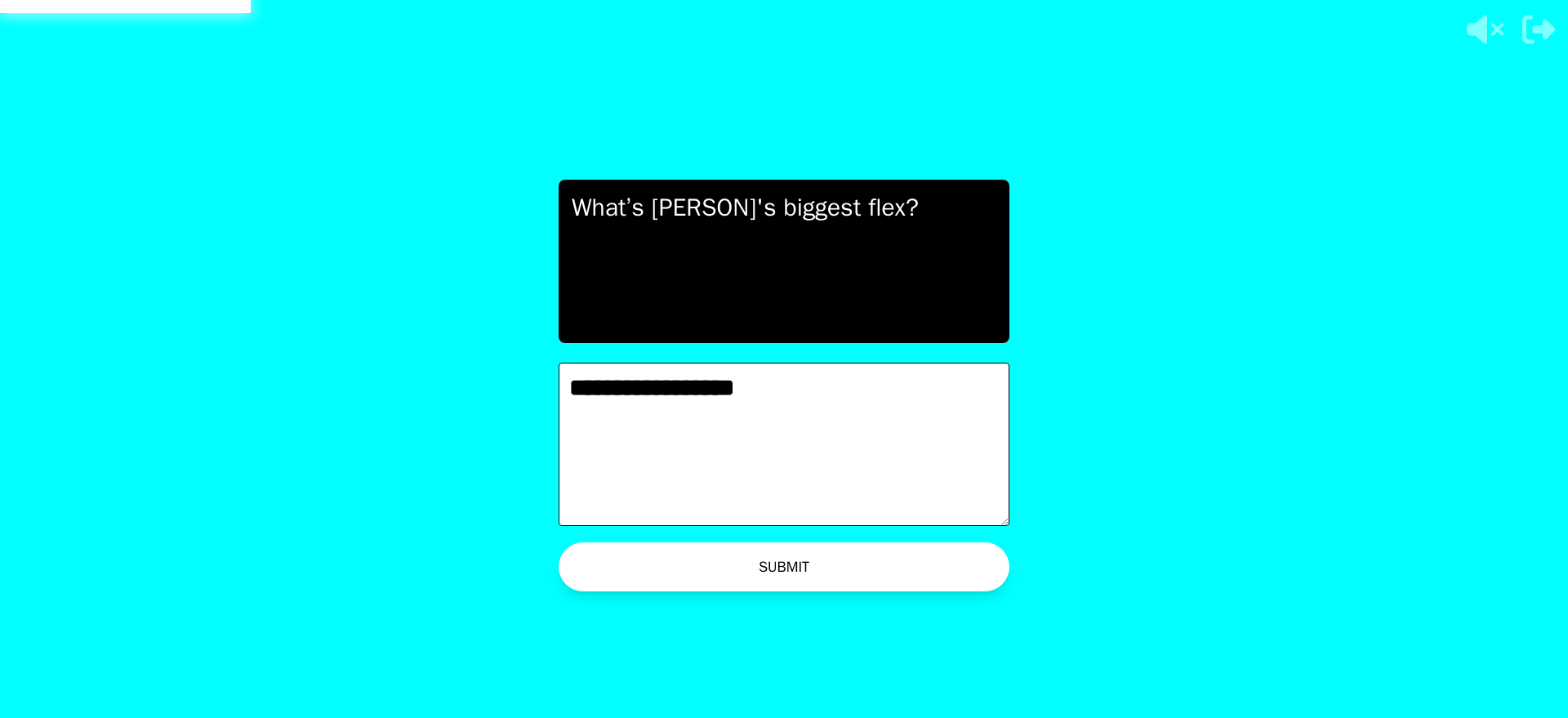 click on "SUBMIT" at bounding box center (784, 567) 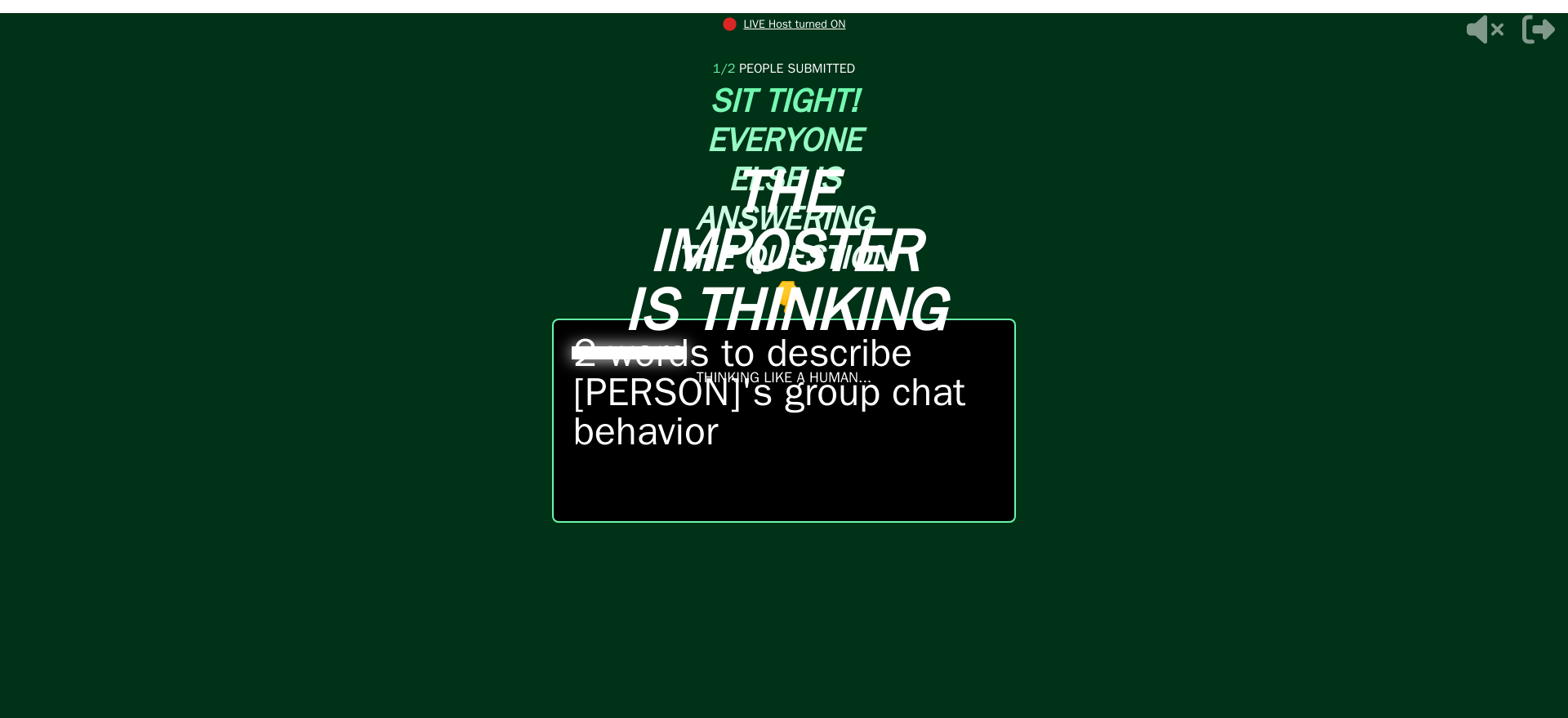 click at bounding box center [784, 359] 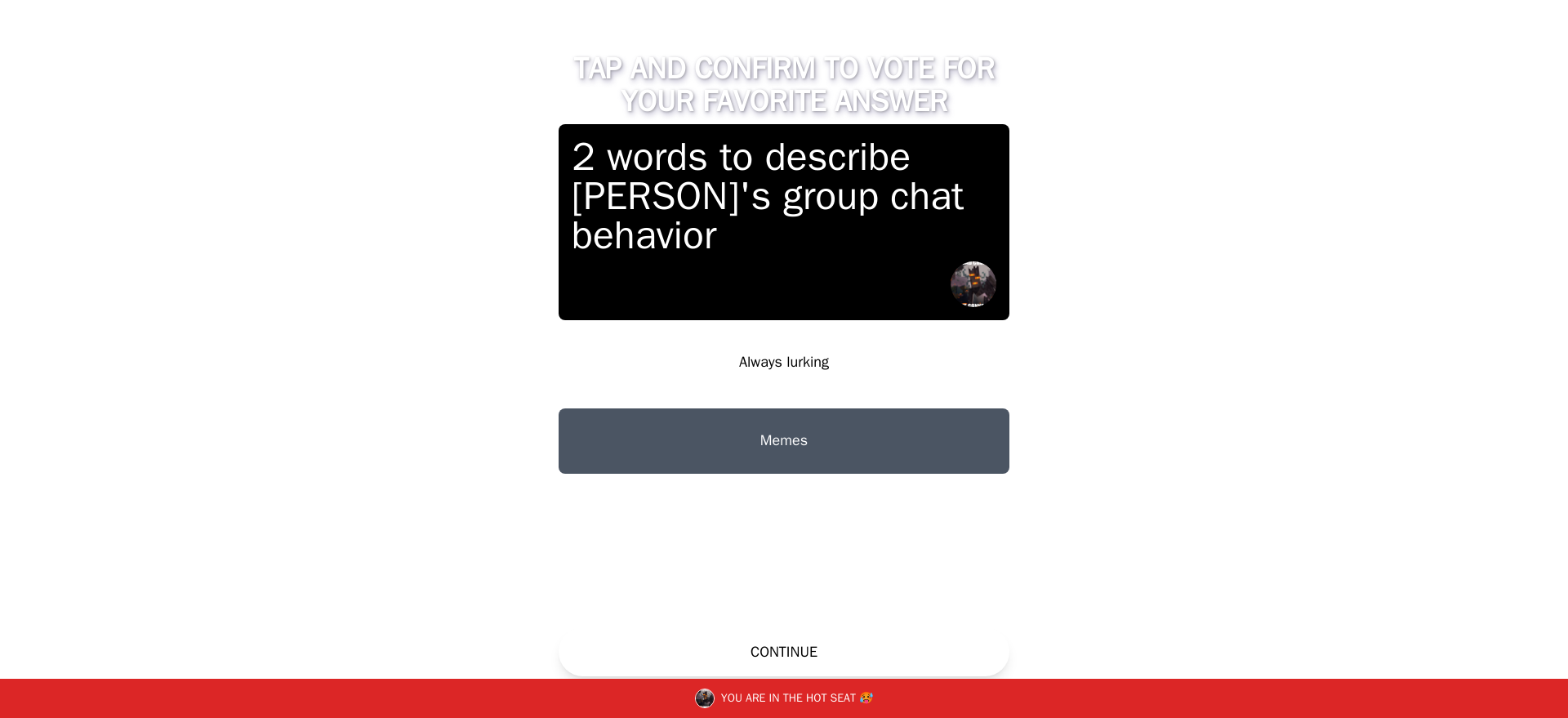 click on "Always lurking" at bounding box center (784, 363) 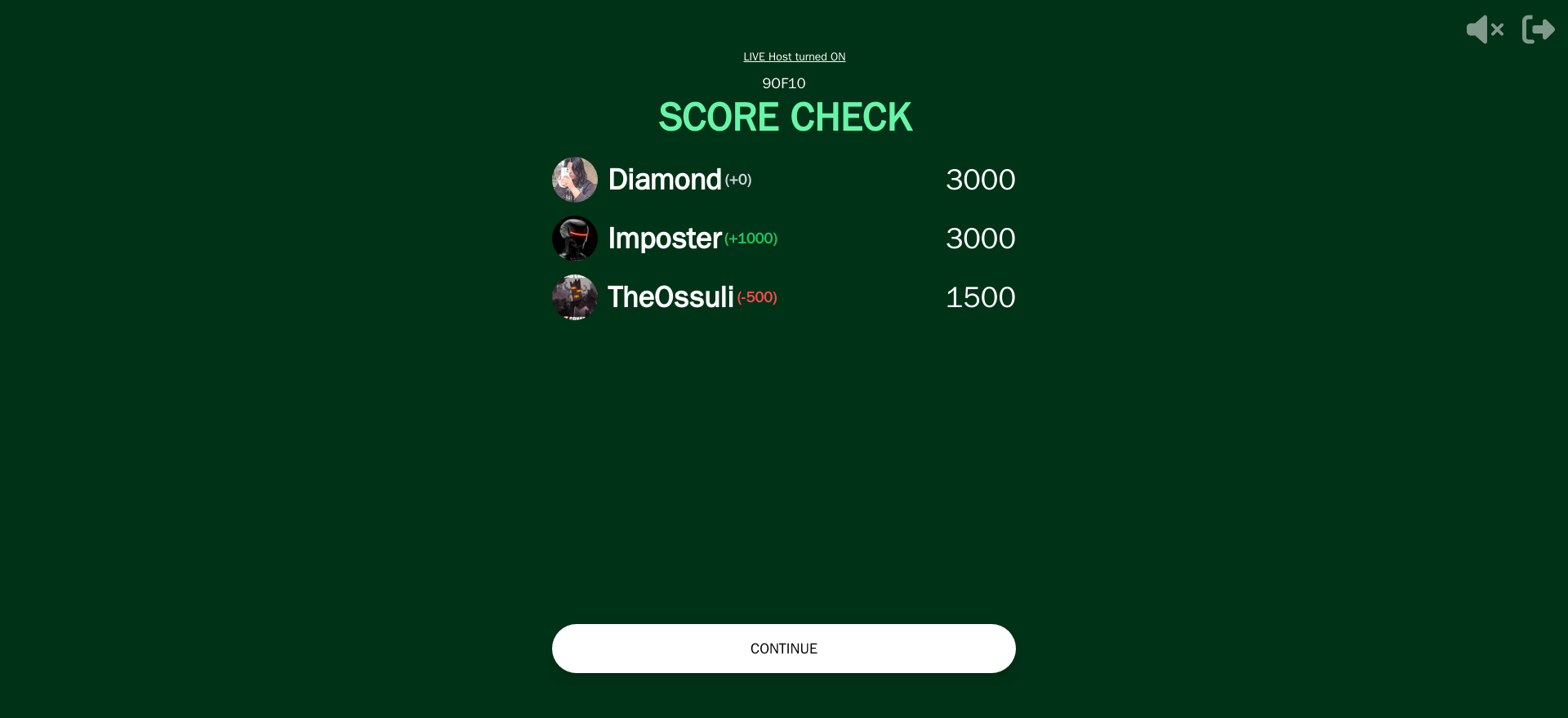 click on "CONTINUE" at bounding box center [784, 649] 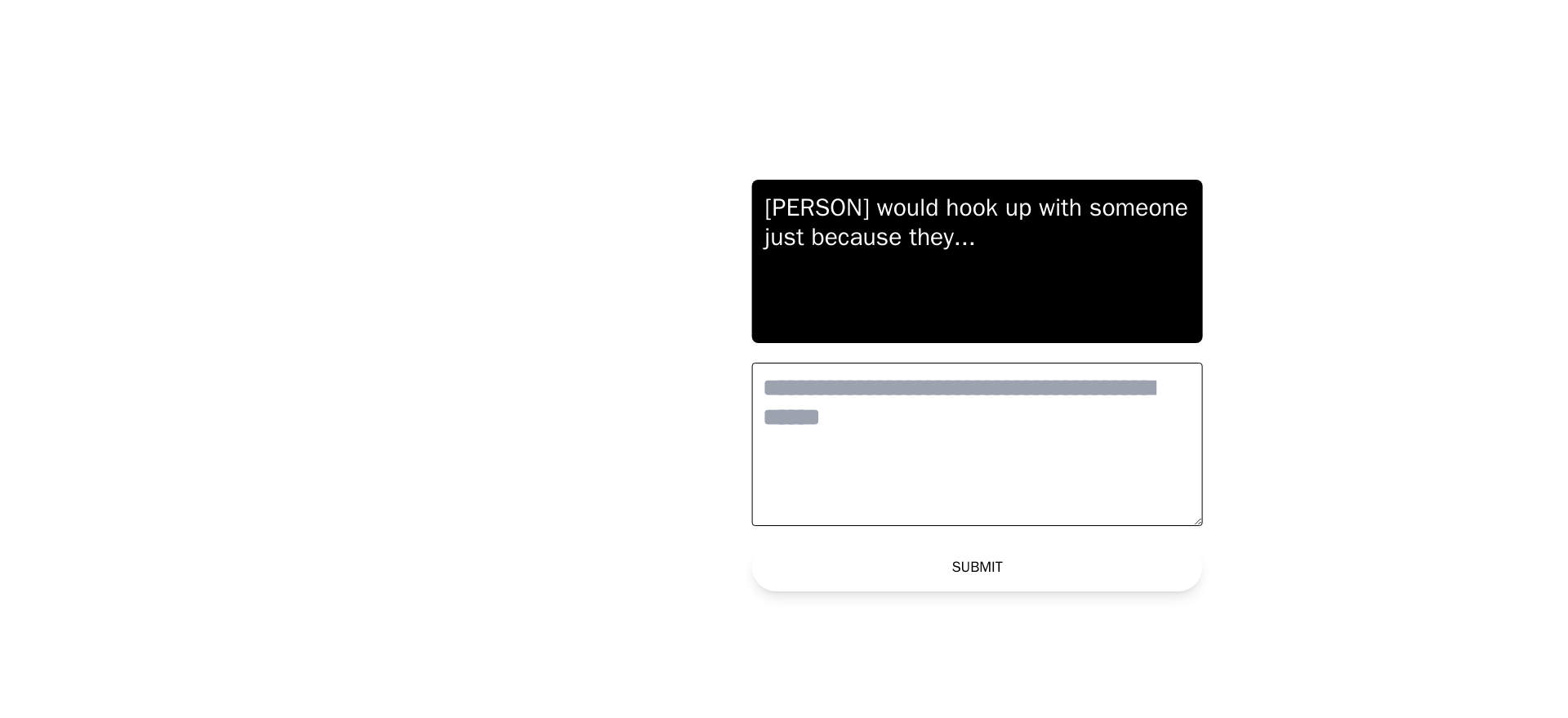 scroll, scrollTop: 0, scrollLeft: 0, axis: both 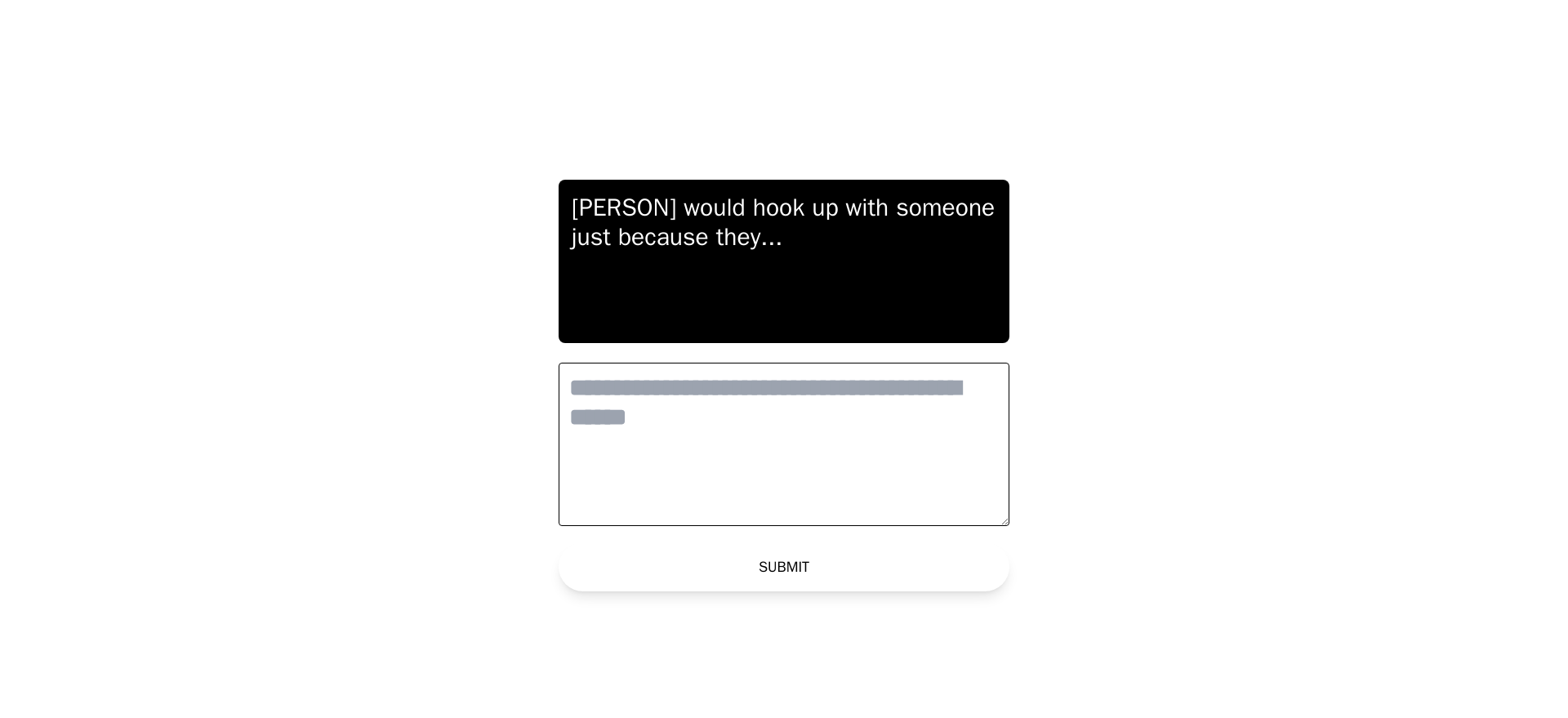 click at bounding box center [784, 444] 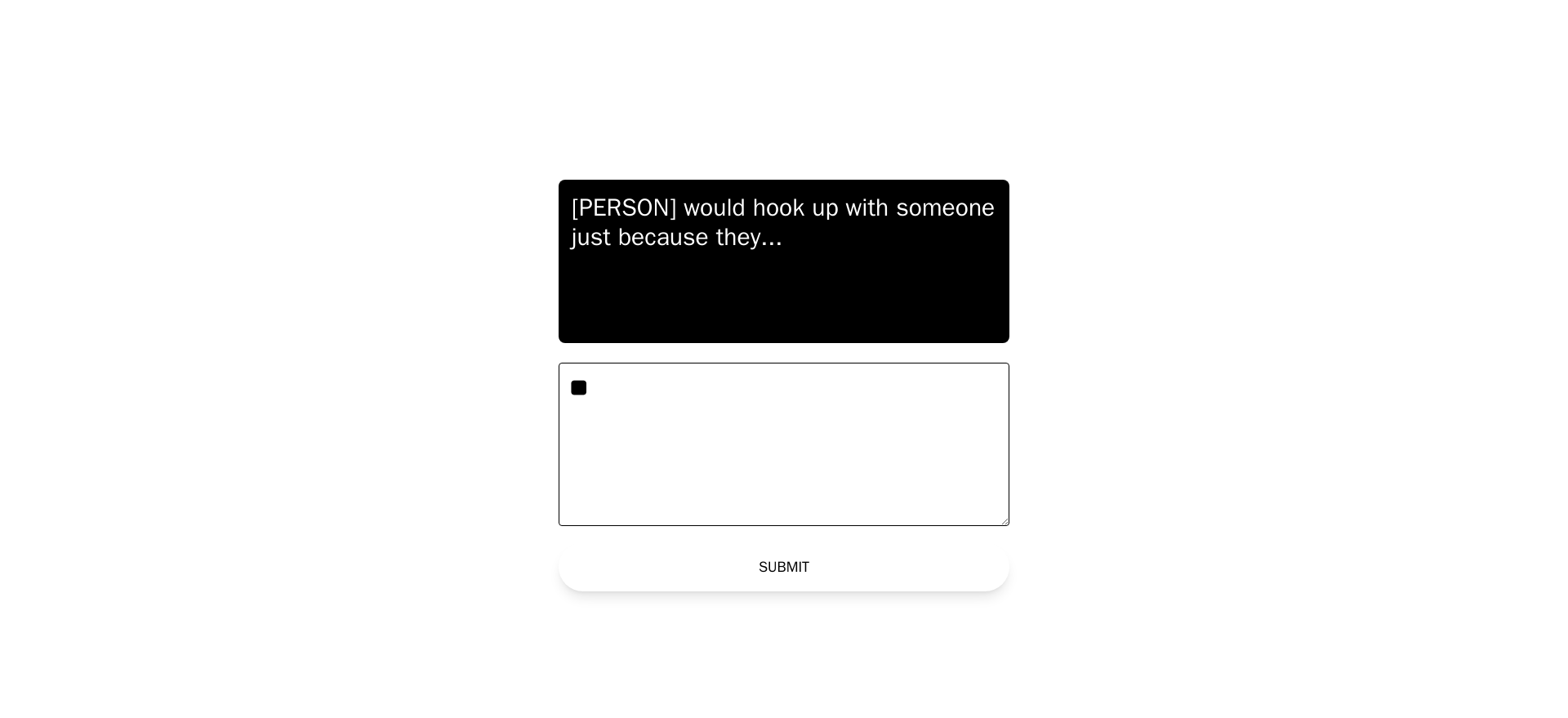 type on "***" 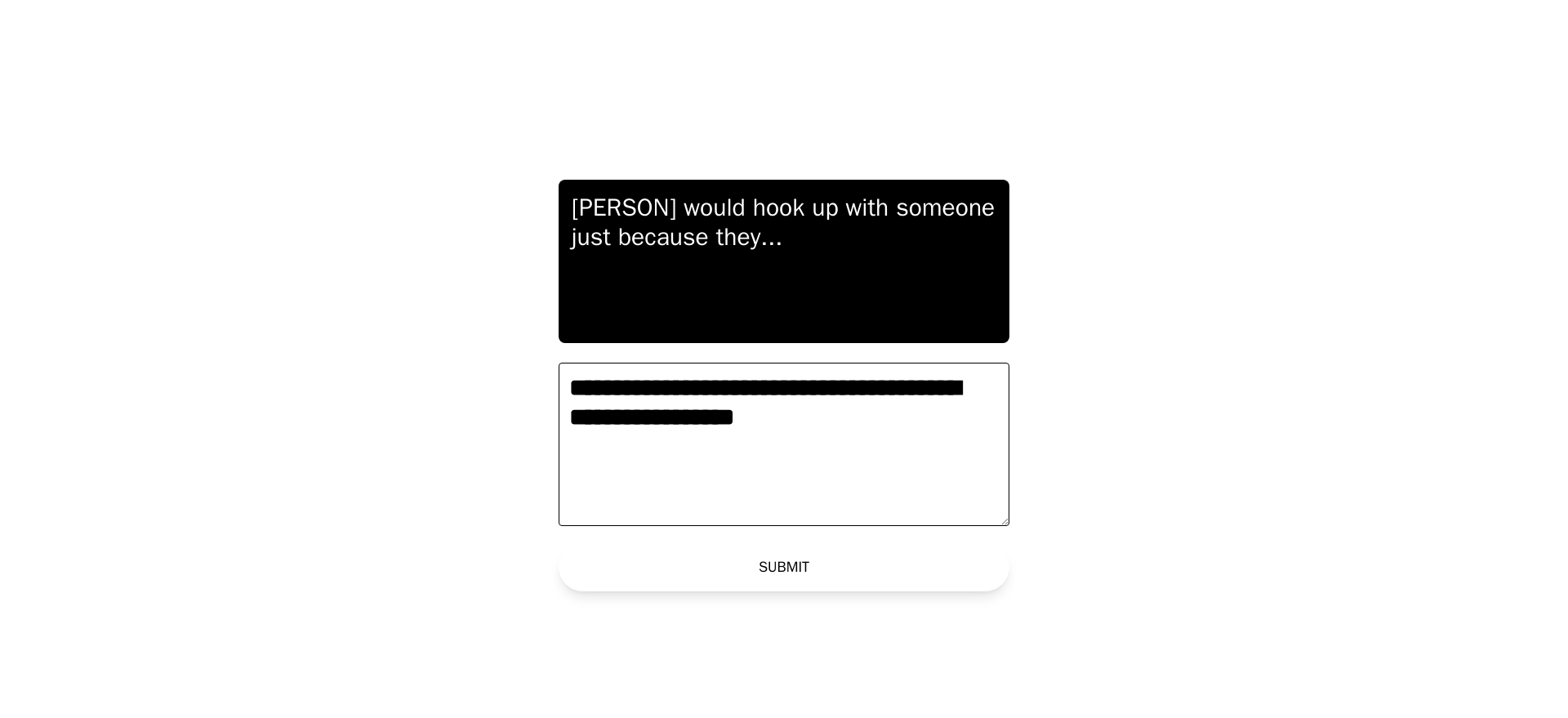 type on "**********" 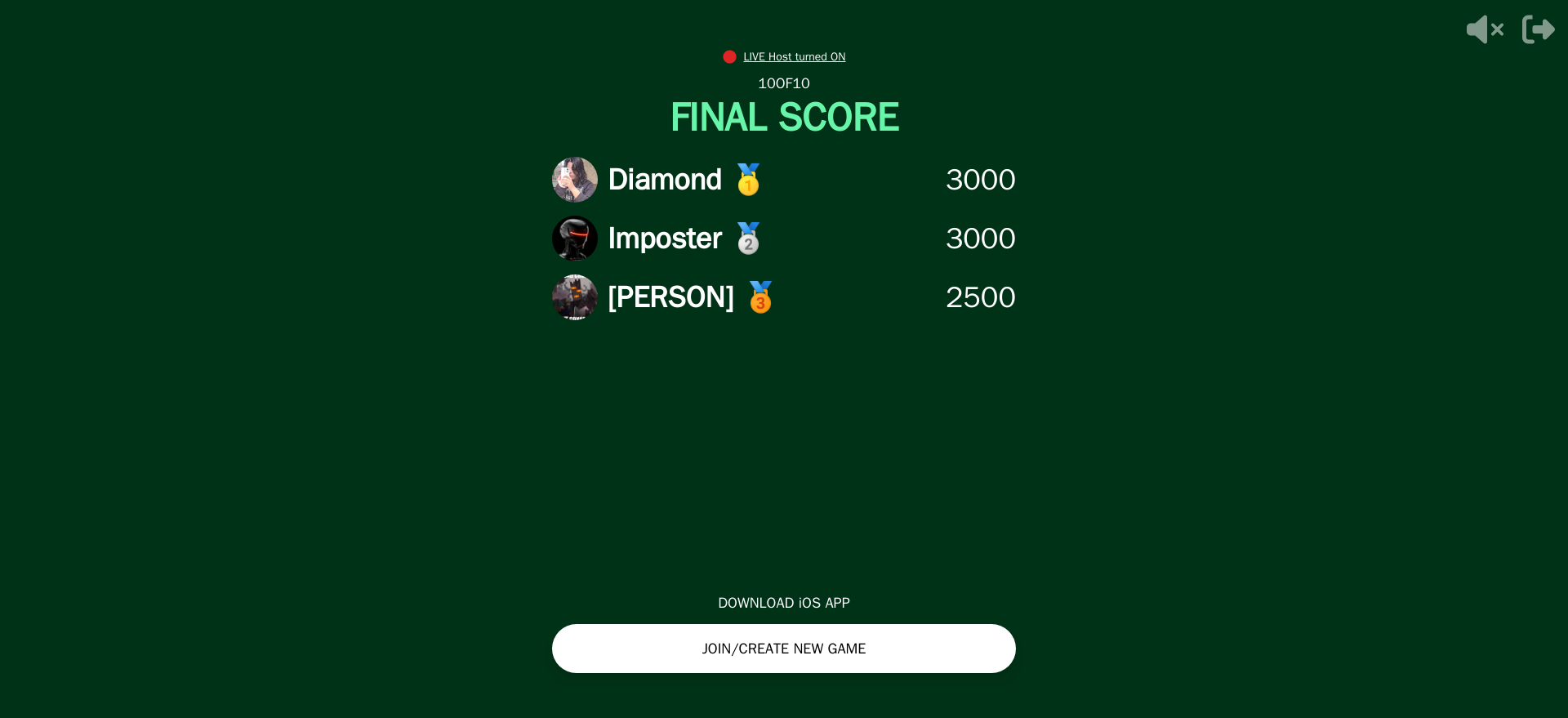click on "JOIN/CREATE NEW GAME" at bounding box center [784, 649] 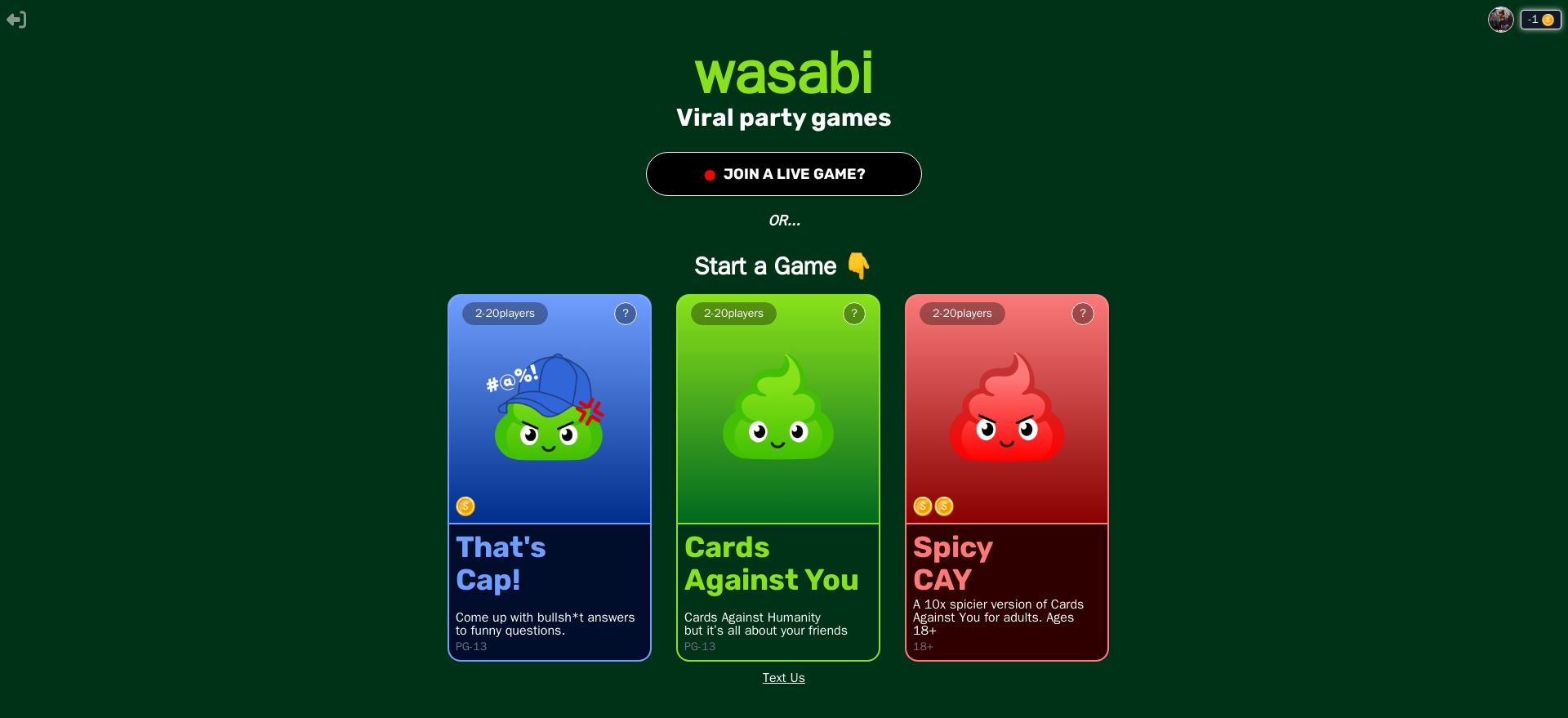 click on "2 - 20  players ?" at bounding box center (778, 410) 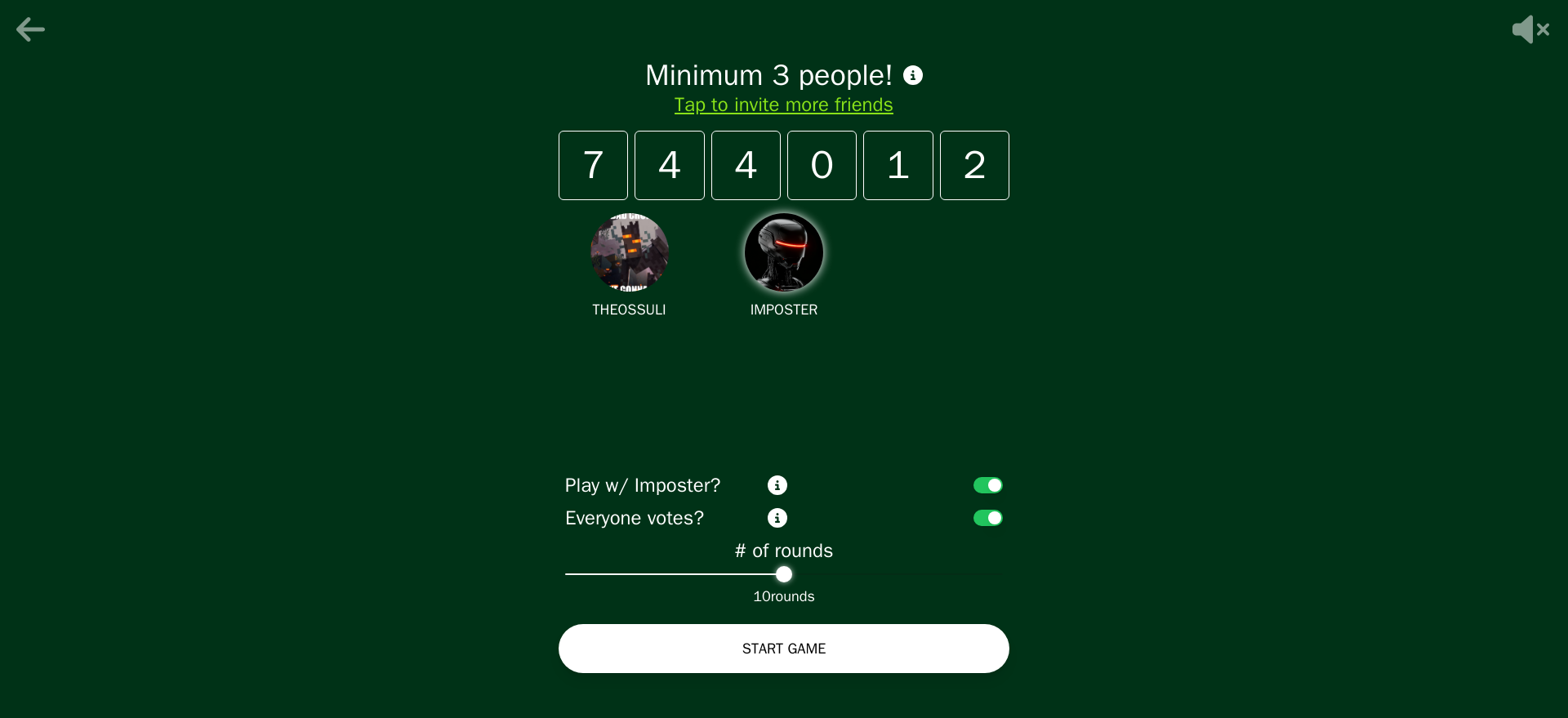 click at bounding box center [988, 518] 